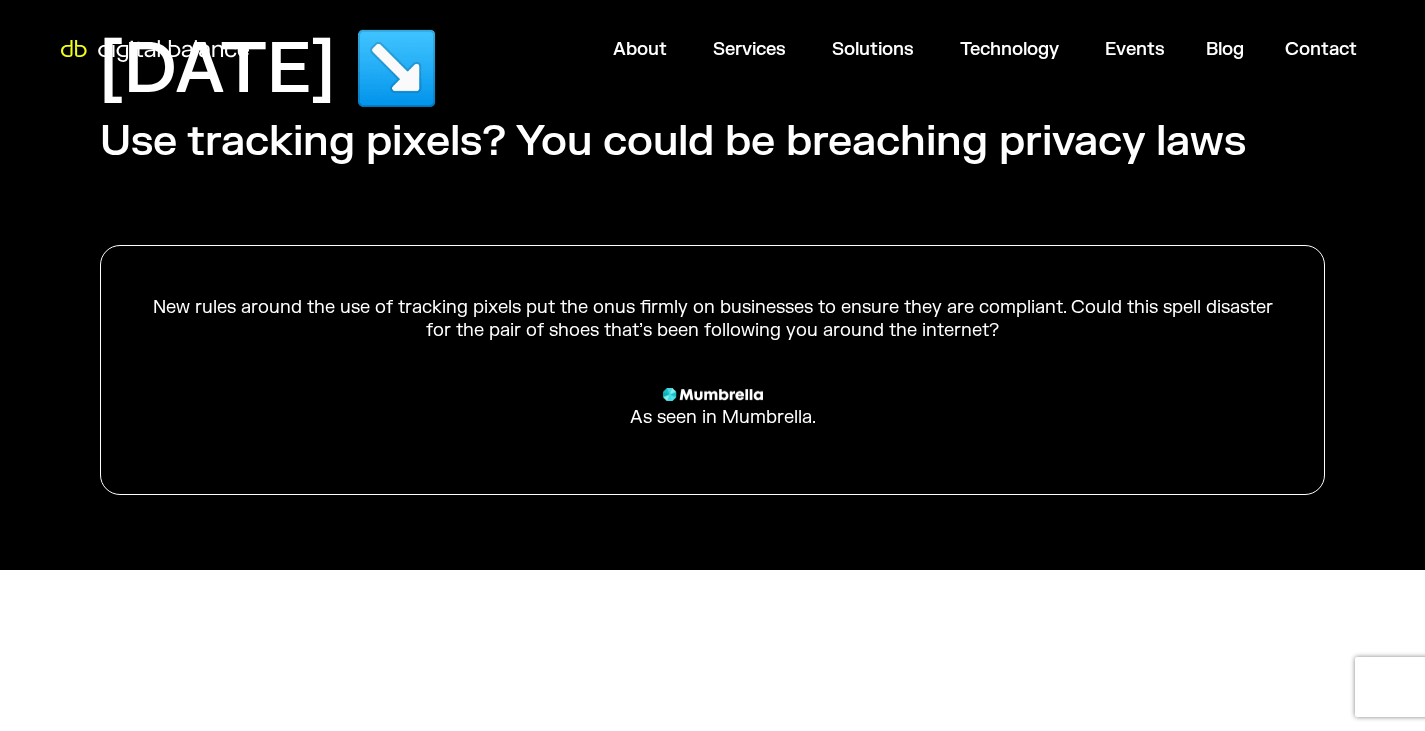 scroll, scrollTop: 0, scrollLeft: 0, axis: both 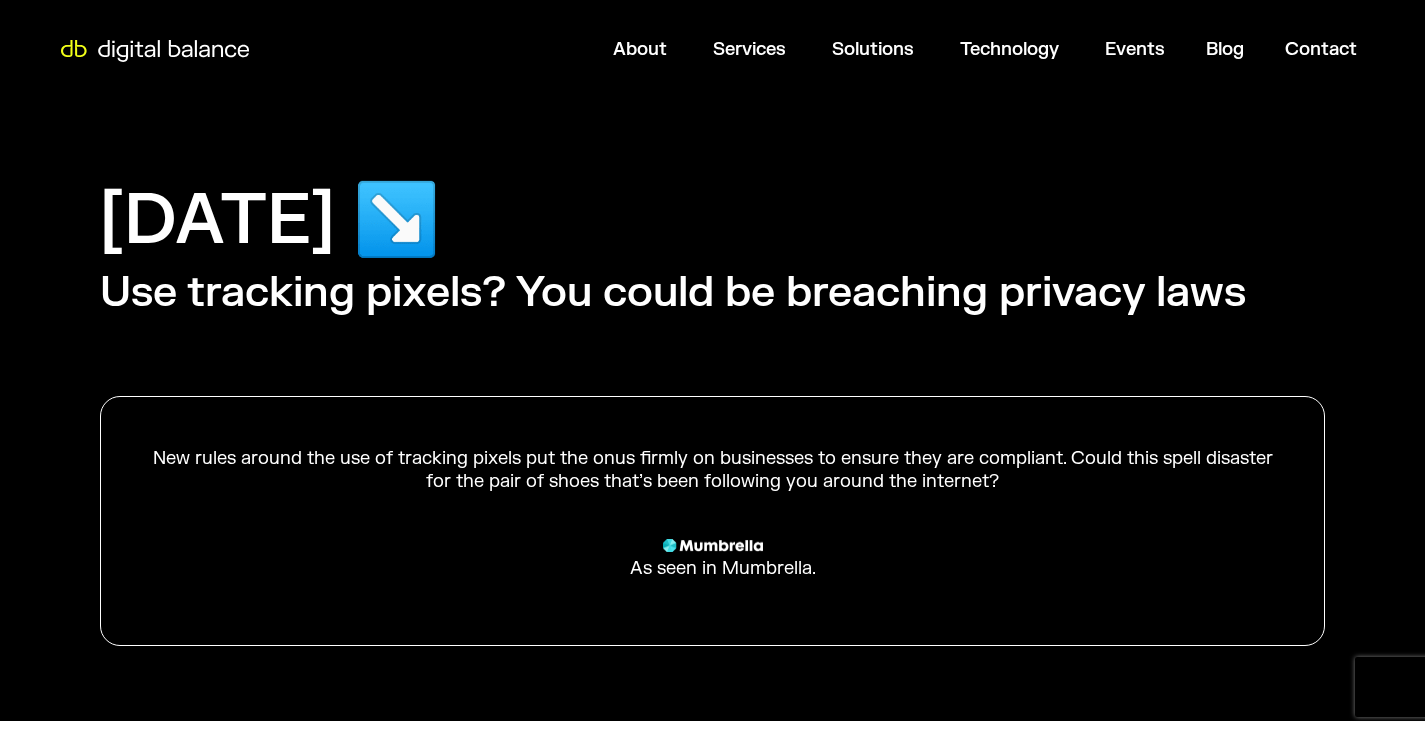 drag, startPoint x: 152, startPoint y: 459, endPoint x: 848, endPoint y: 581, distance: 706.61163 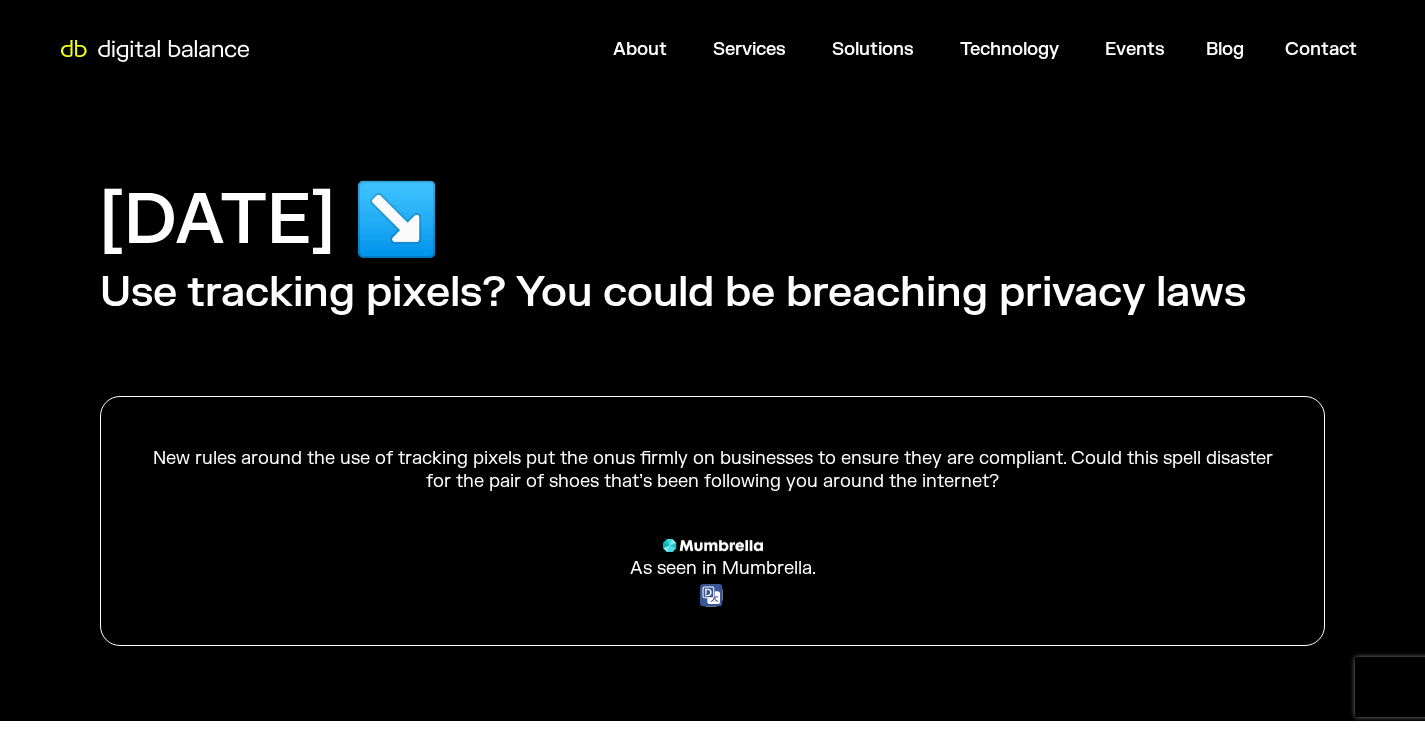 click on "As seen in Mumbrella." at bounding box center [712, 556] 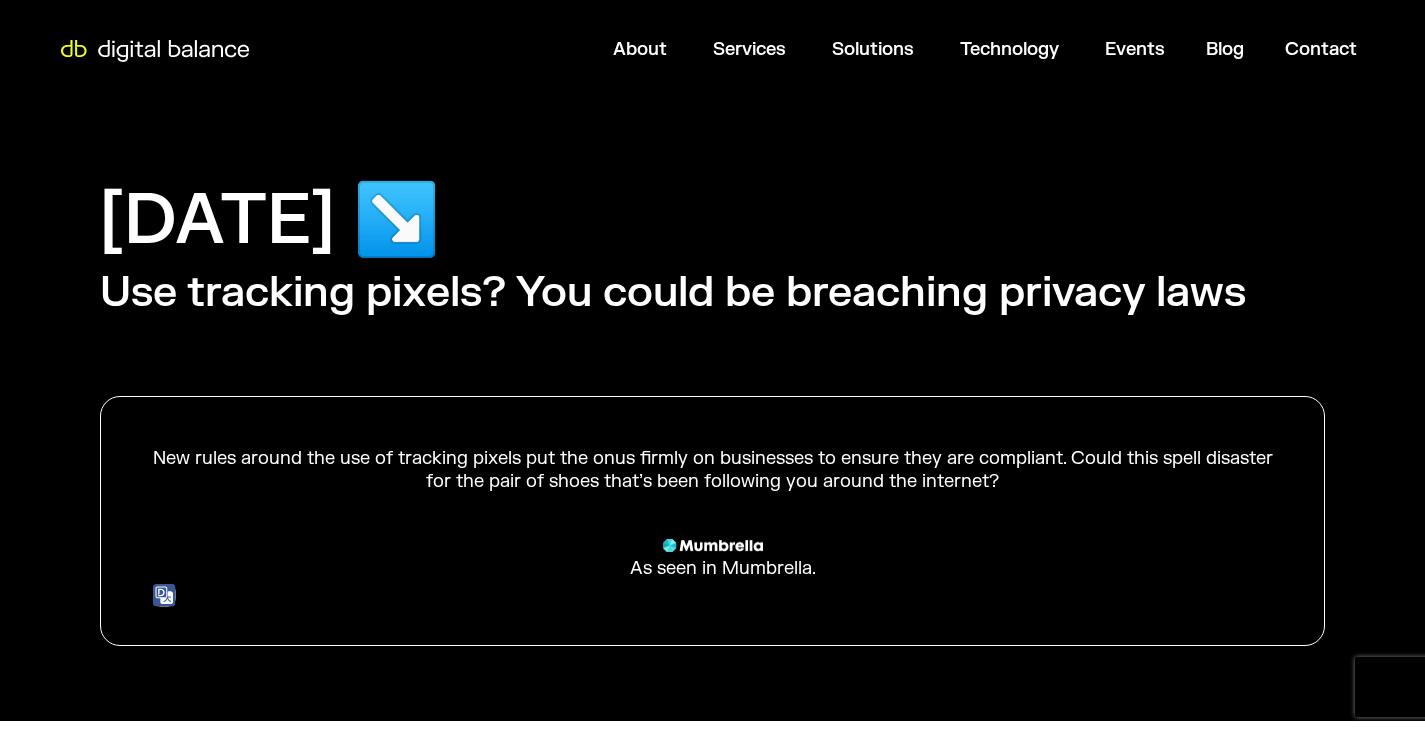 click on "Use tracking pixels? You could be breaching privacy laws" at bounding box center (673, 293) 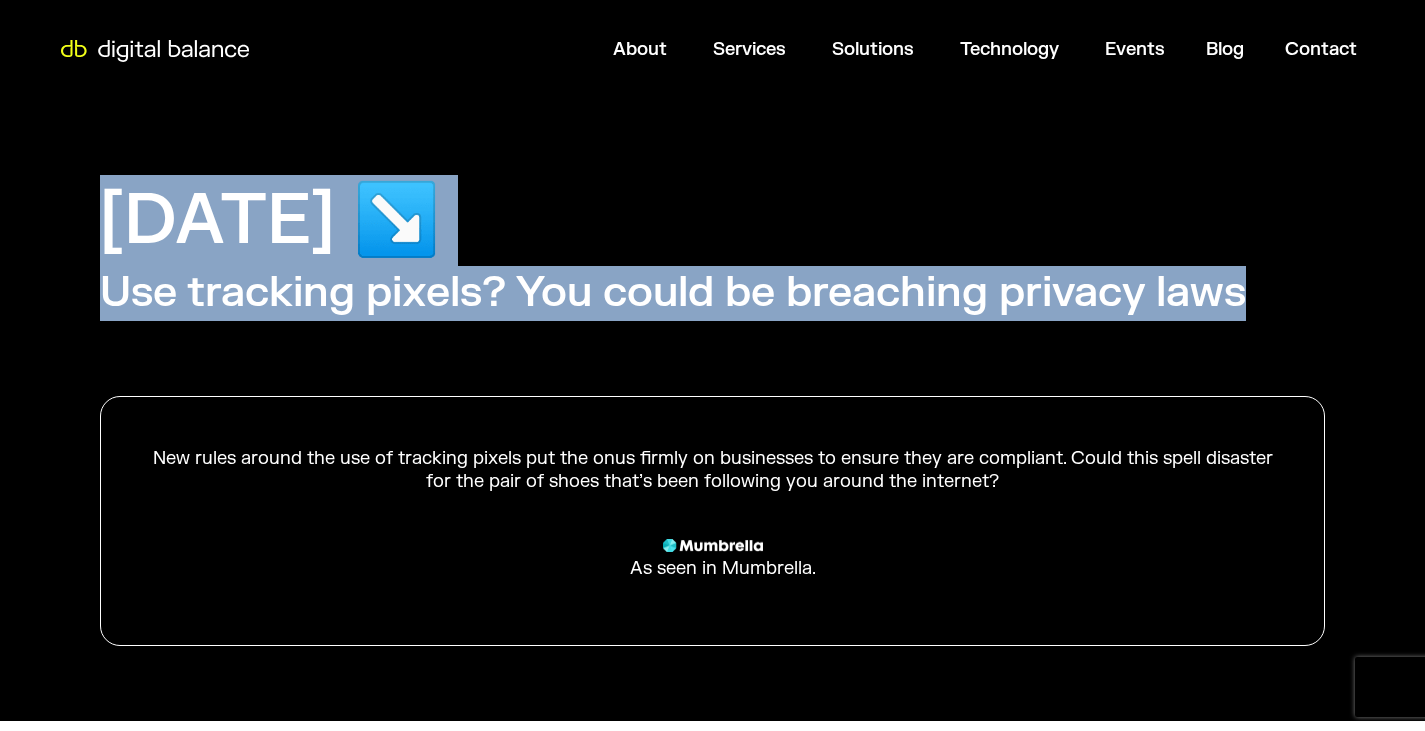 drag, startPoint x: 105, startPoint y: 221, endPoint x: 1315, endPoint y: 313, distance: 1213.4924 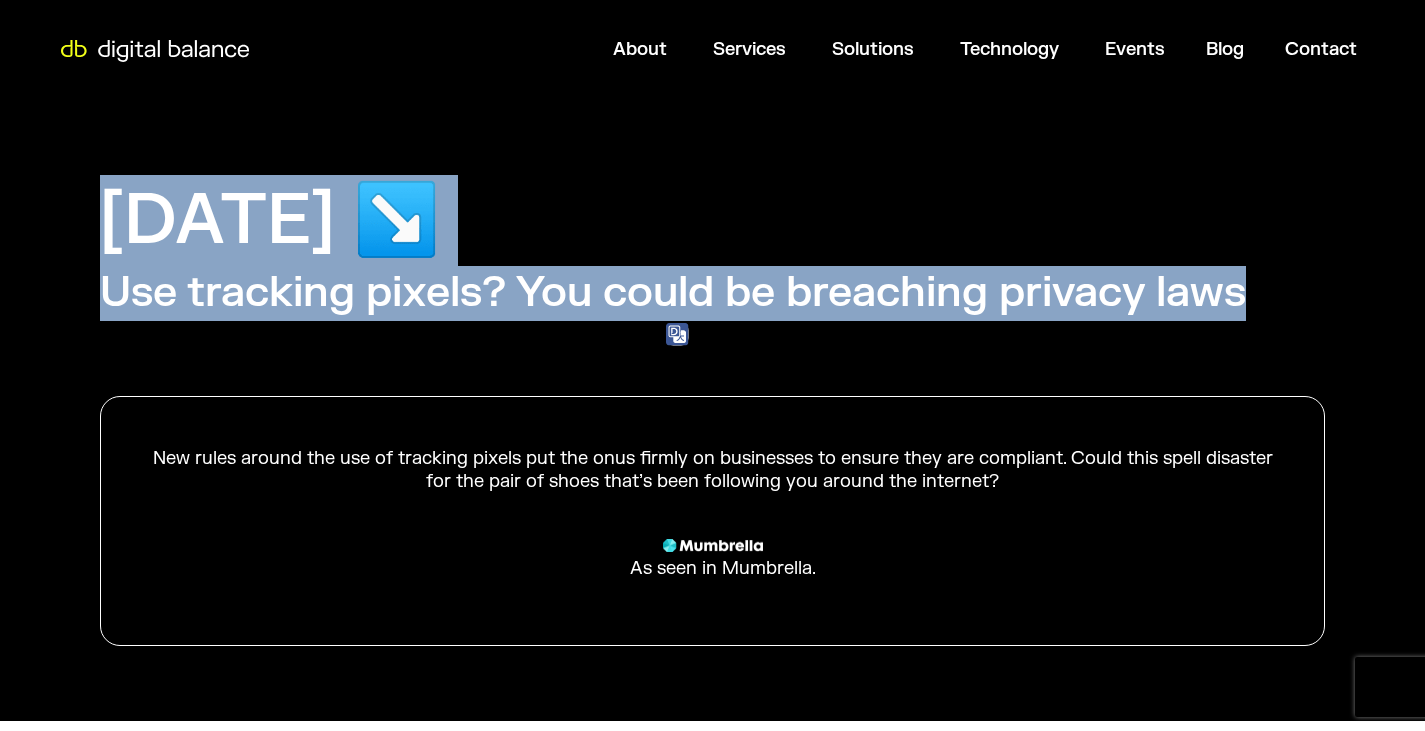 click on "Use tracking pixels? You could be breaching privacy laws" at bounding box center [673, 293] 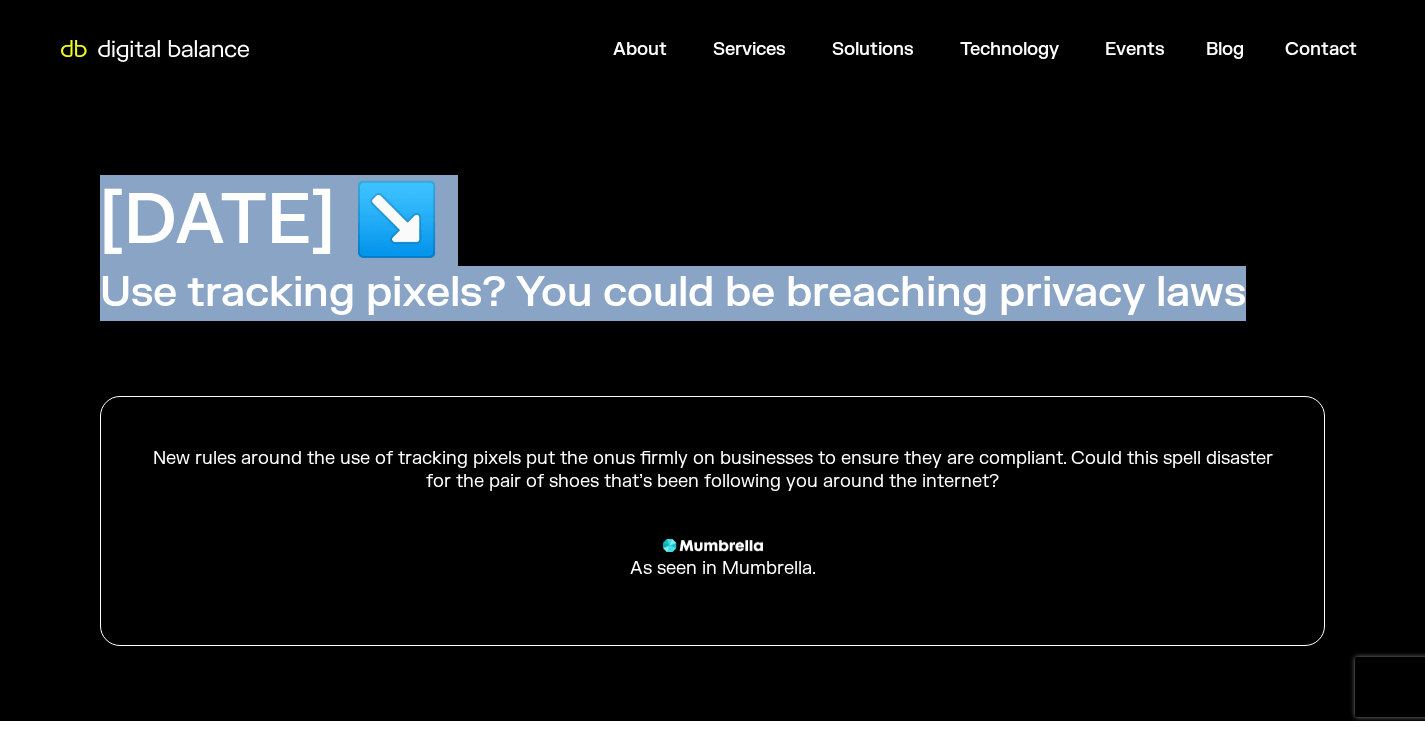 drag, startPoint x: 103, startPoint y: 219, endPoint x: 1260, endPoint y: 286, distance: 1158.9384 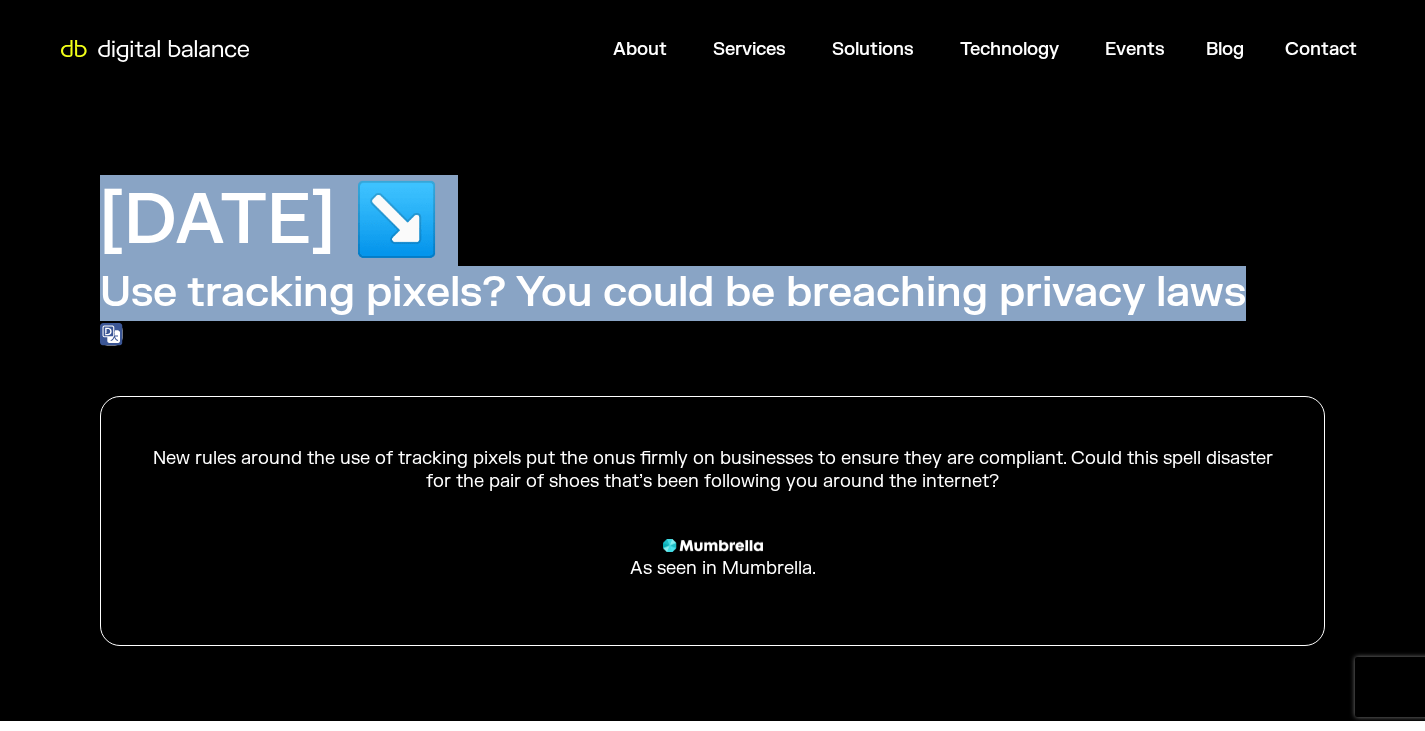 click on "Use tracking pixels? You could be breaching privacy laws" at bounding box center (673, 293) 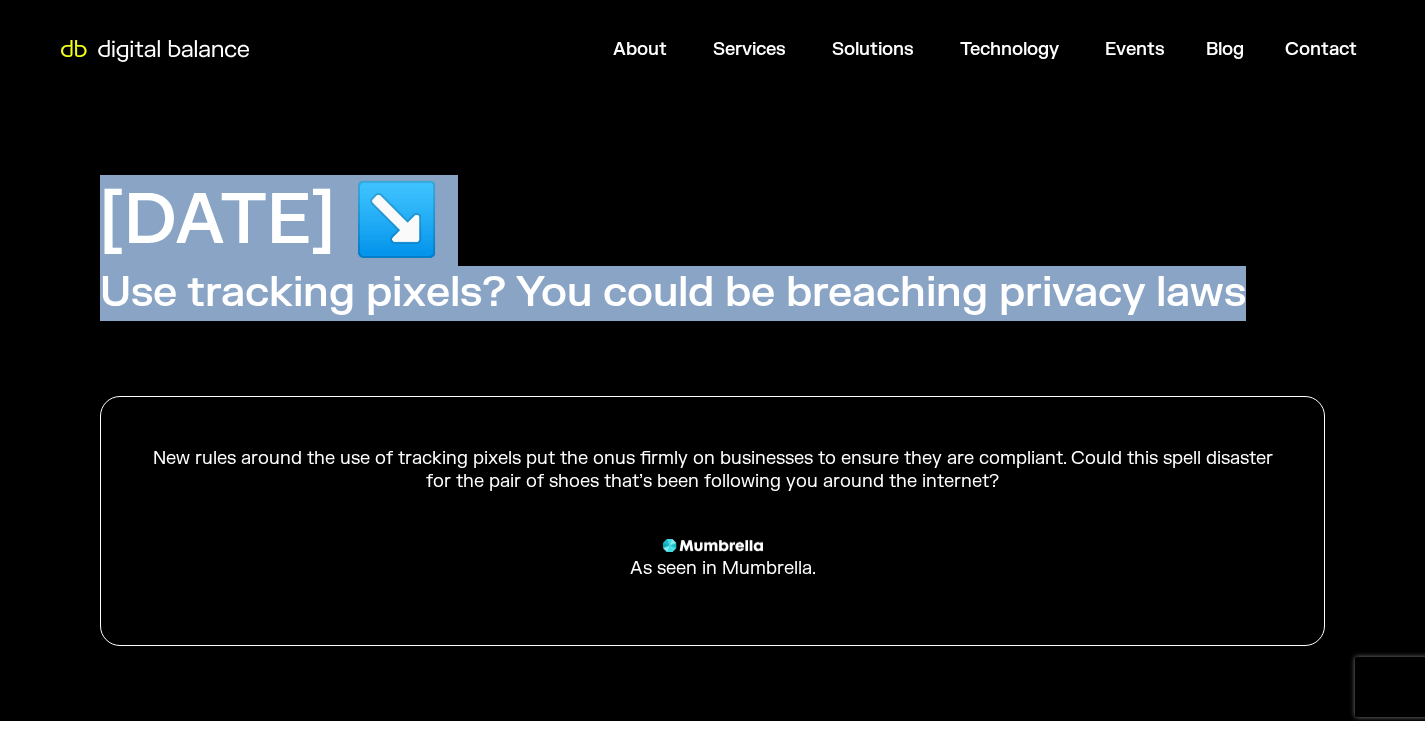 drag, startPoint x: 158, startPoint y: 213, endPoint x: 1271, endPoint y: 291, distance: 1115.7299 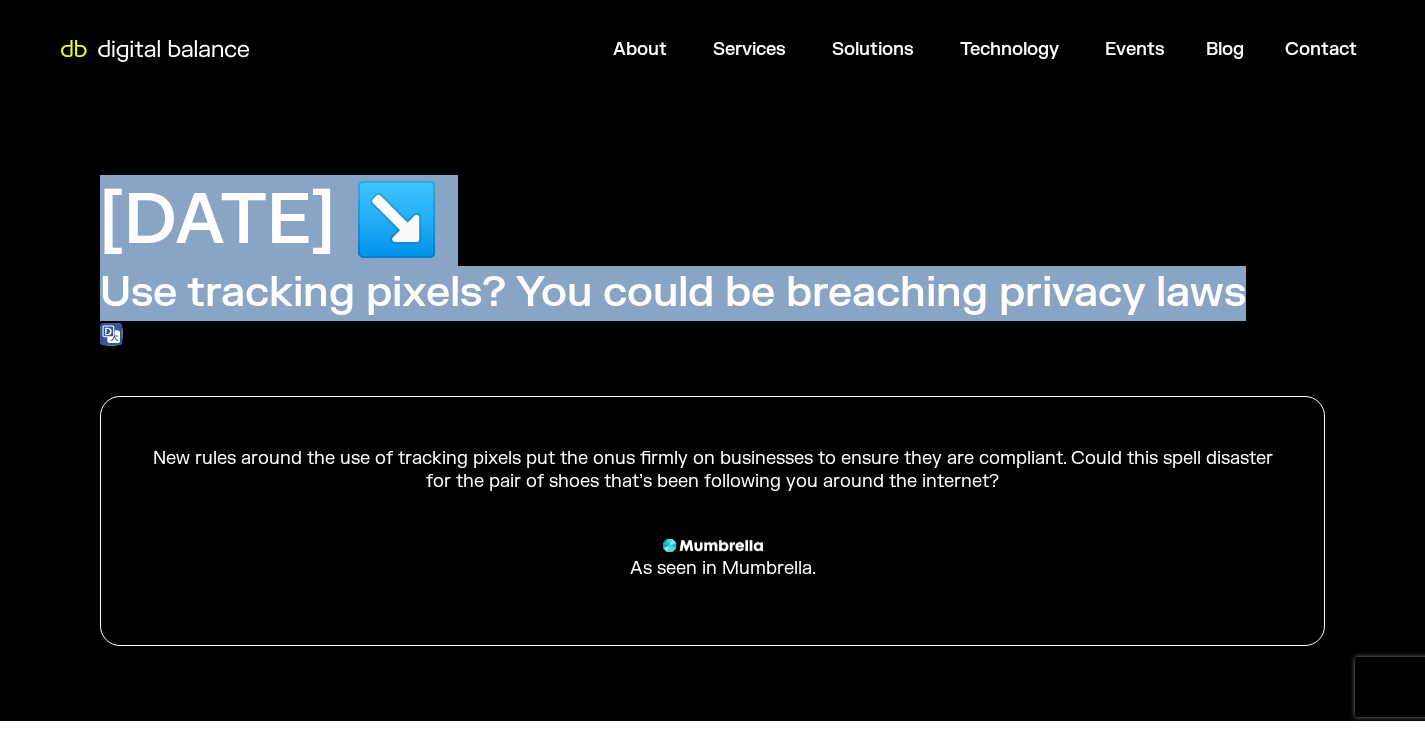click on "Use tracking pixels? You could be breaching privacy laws" at bounding box center (673, 293) 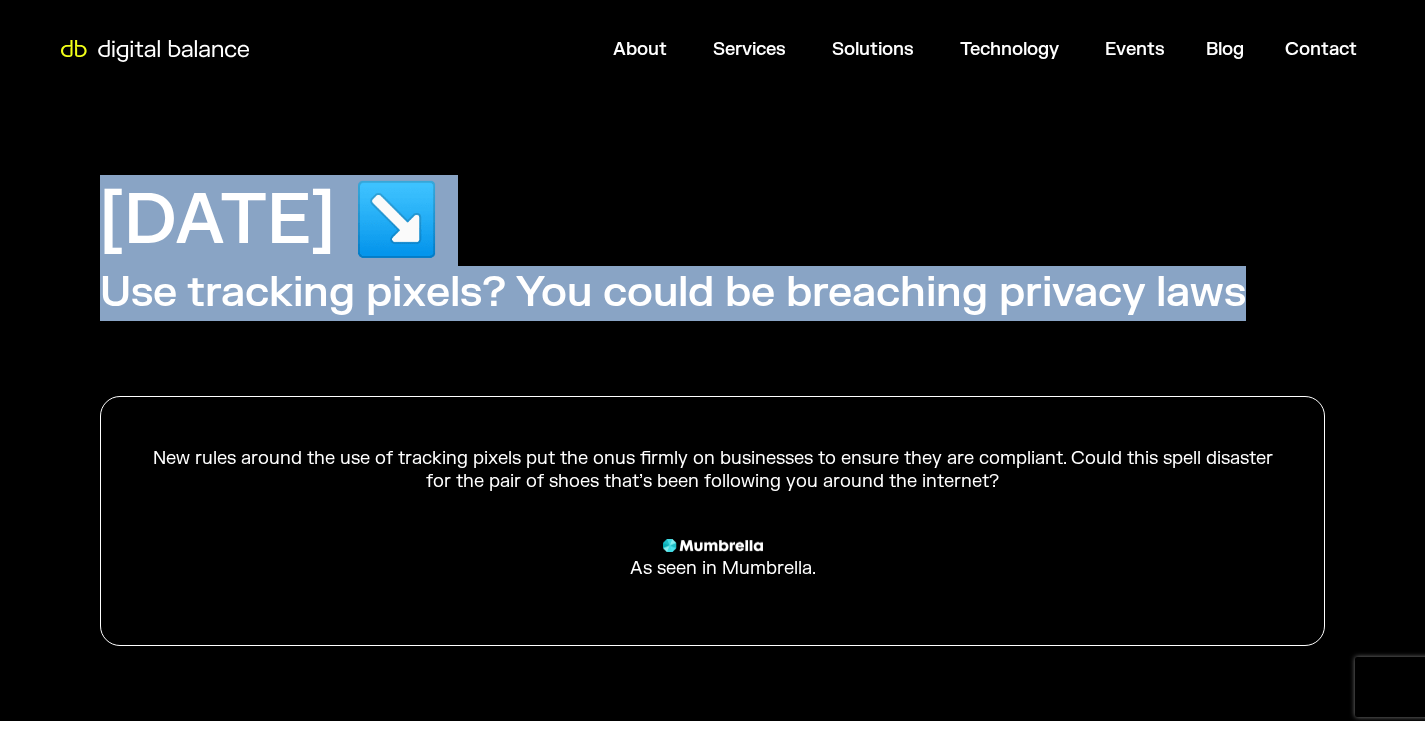 drag, startPoint x: 113, startPoint y: 218, endPoint x: 1286, endPoint y: 303, distance: 1176.0757 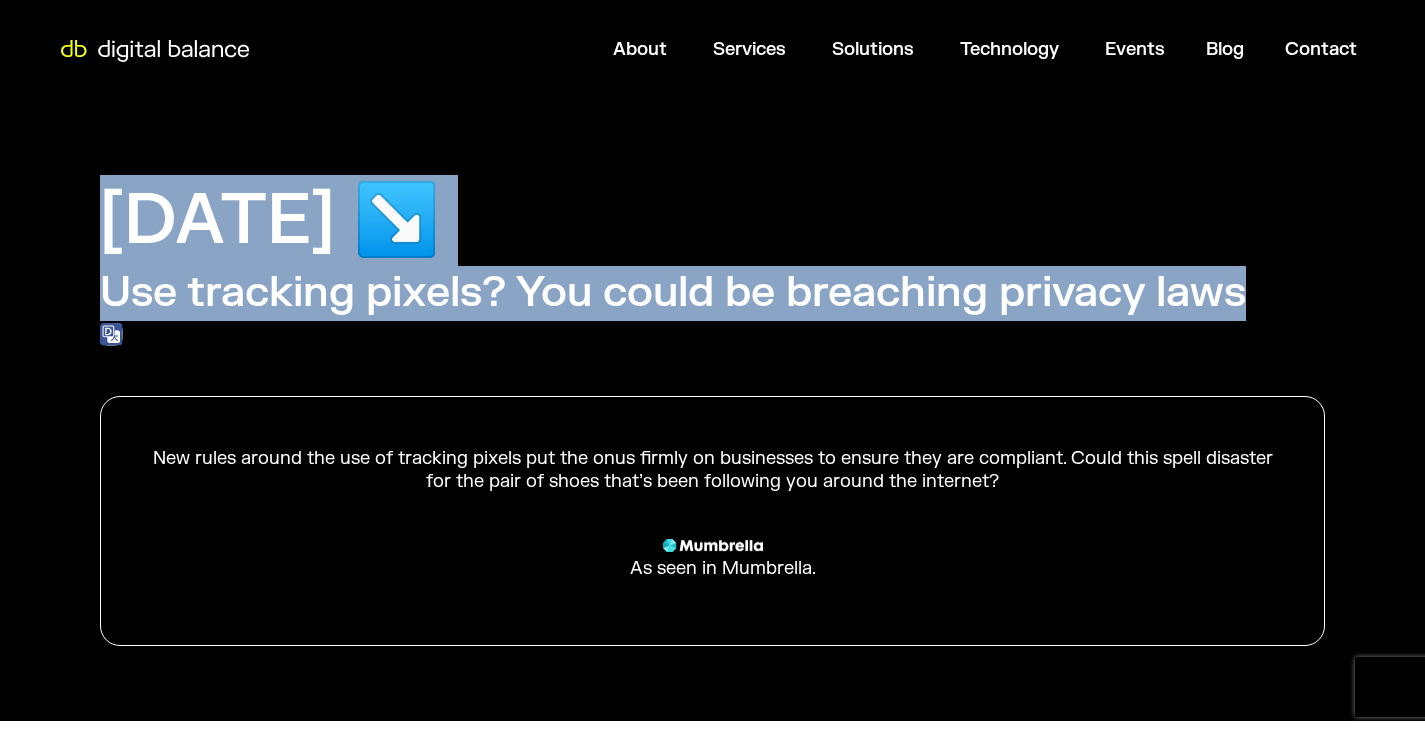 click on "Use tracking pixels? You could be breaching privacy laws" at bounding box center (673, 293) 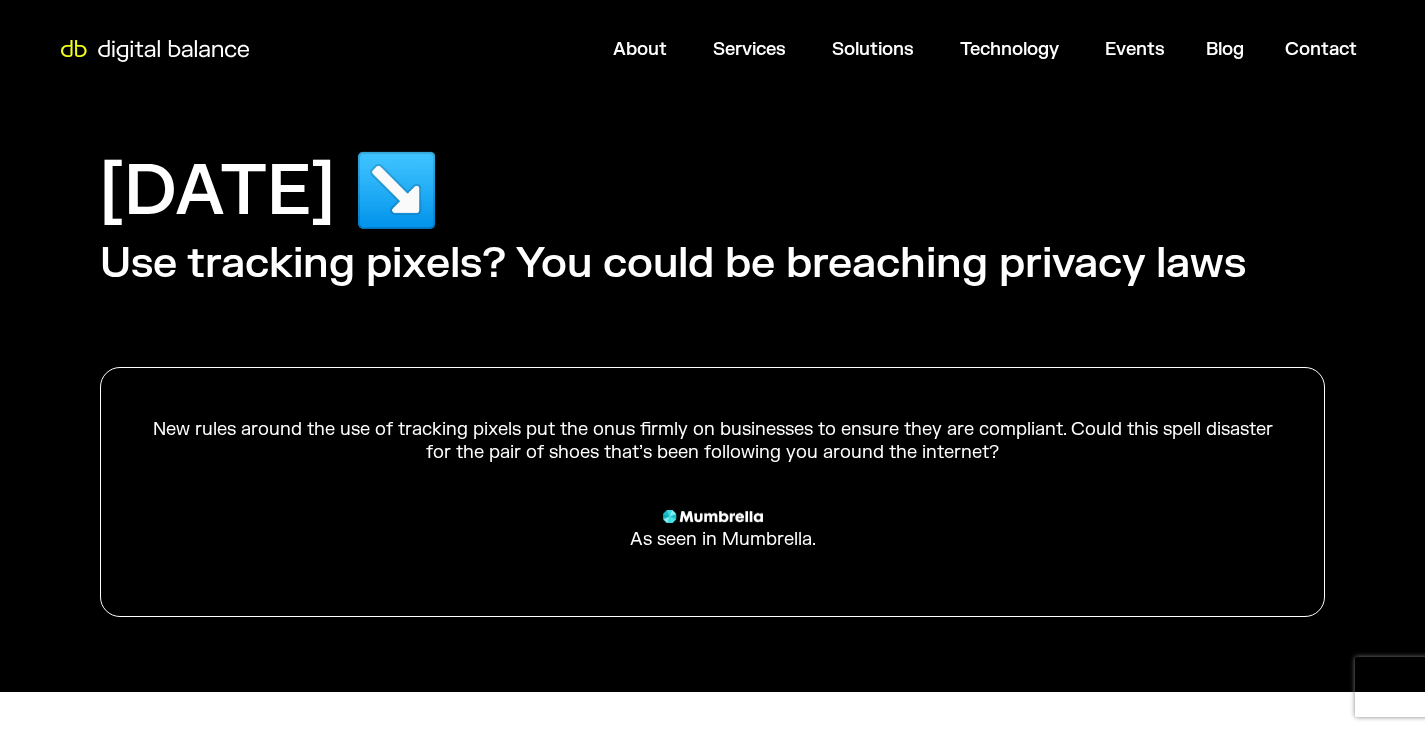scroll, scrollTop: 0, scrollLeft: 0, axis: both 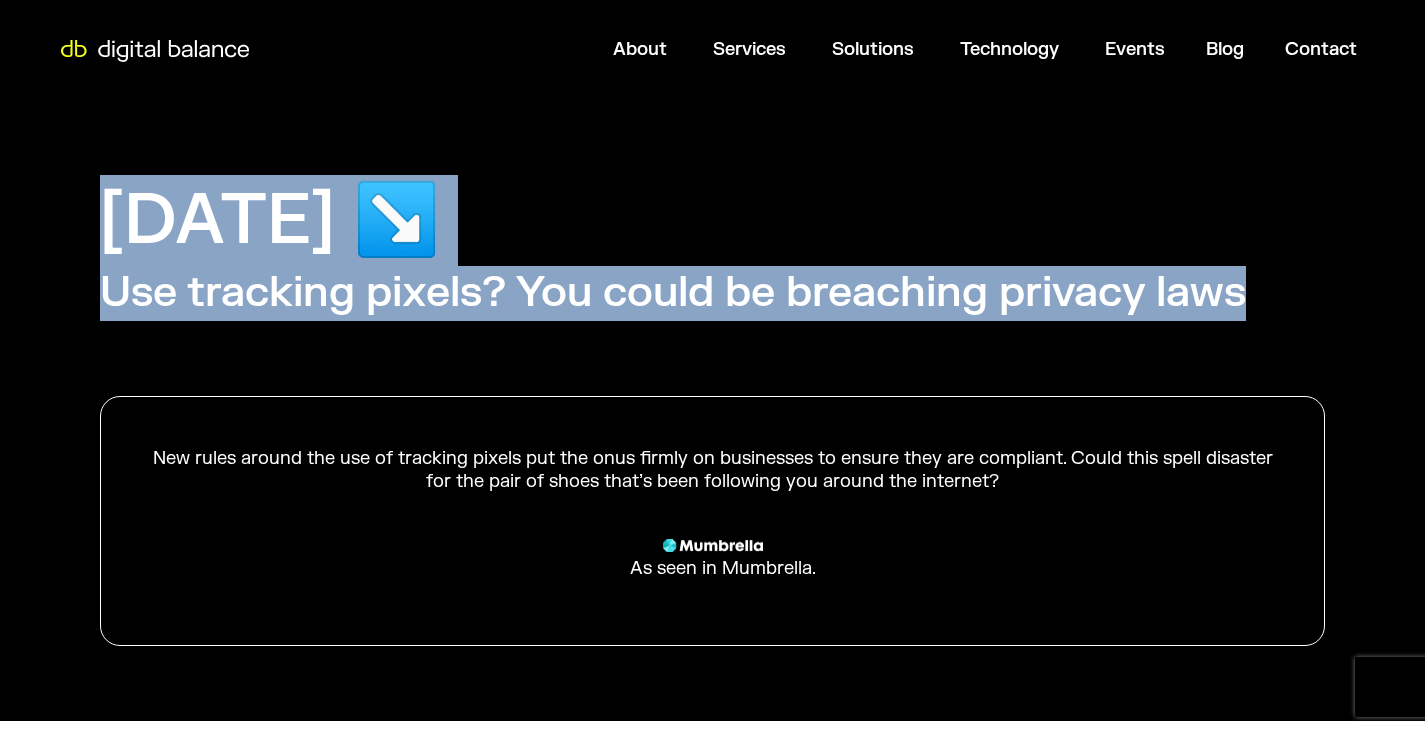 drag, startPoint x: 144, startPoint y: 222, endPoint x: 1252, endPoint y: 287, distance: 1109.9049 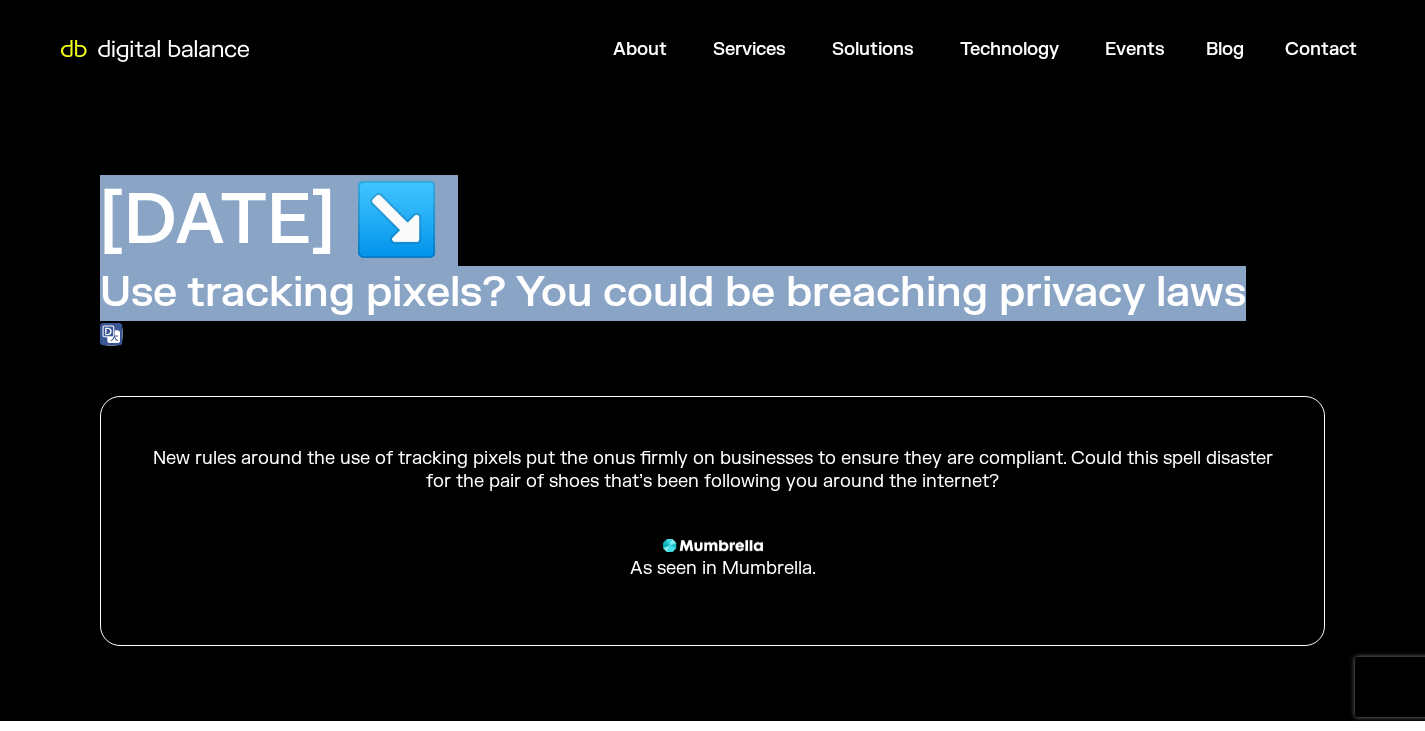 click on "Use tracking pixels? You could be breaching privacy laws" at bounding box center [673, 293] 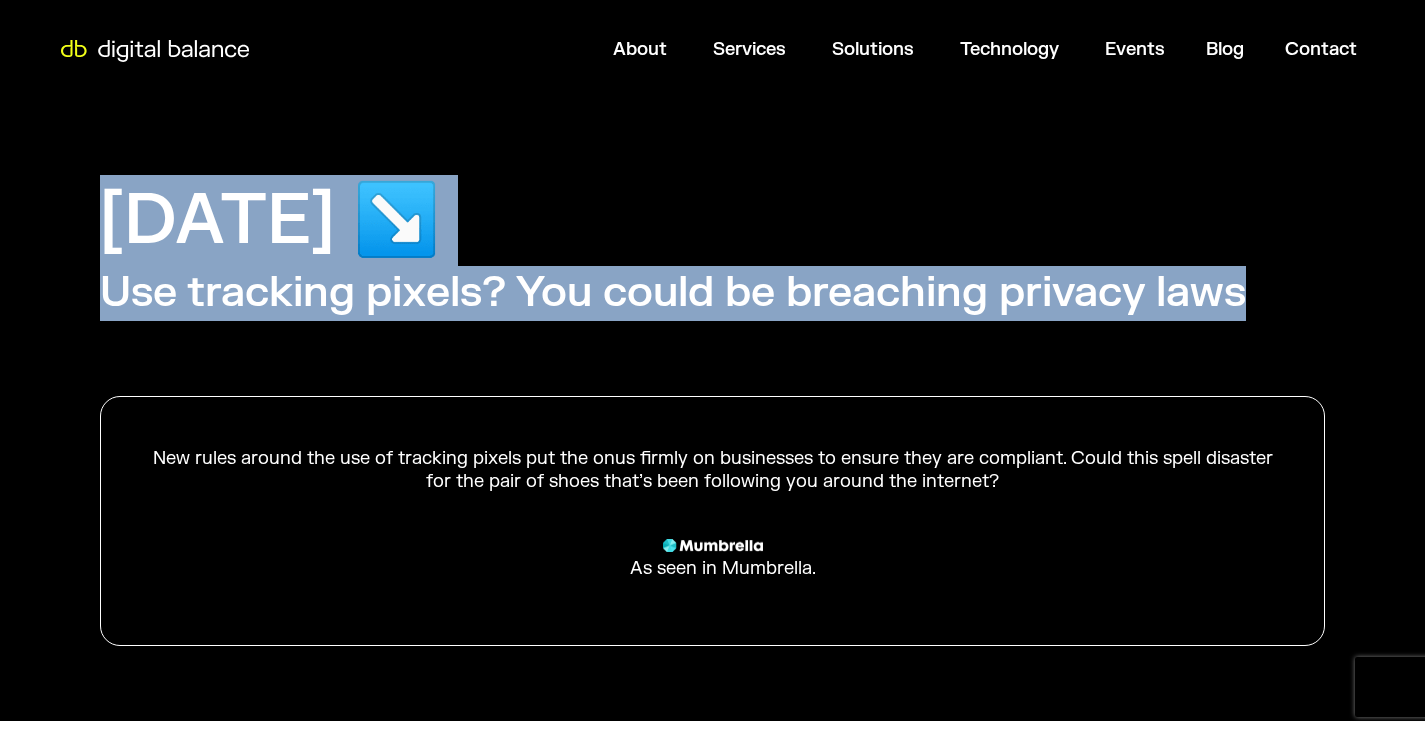 drag, startPoint x: 111, startPoint y: 224, endPoint x: 1265, endPoint y: 291, distance: 1155.9434 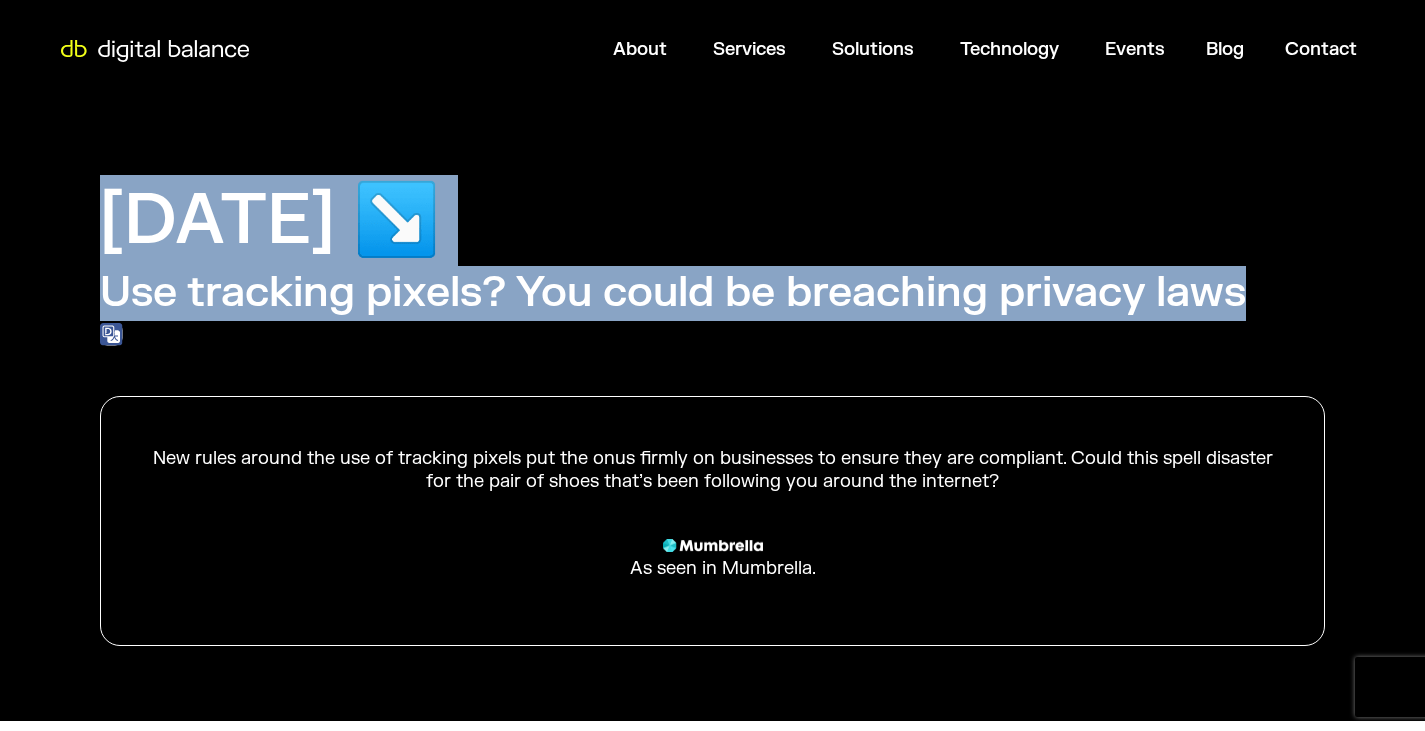 click on "Use tracking pixels? You could be breaching privacy laws" at bounding box center (673, 293) 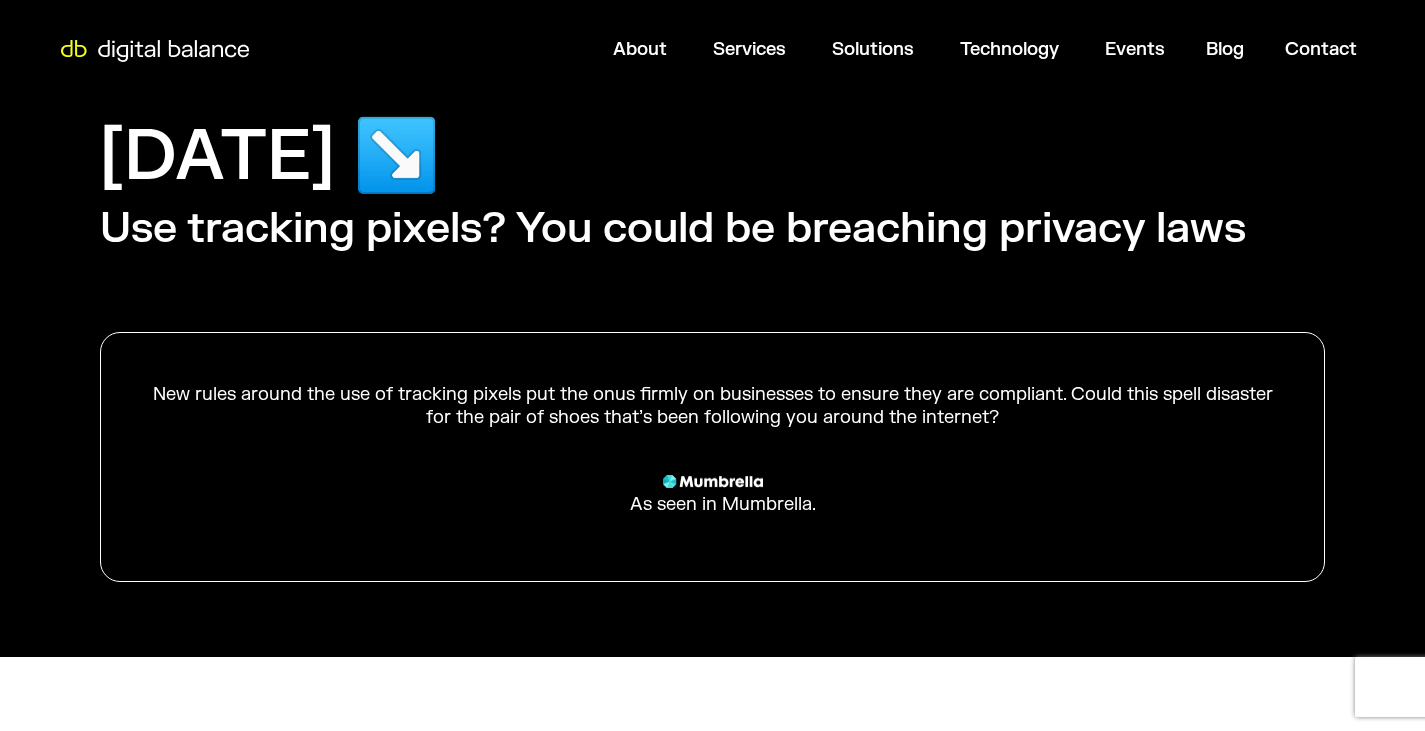 scroll, scrollTop: 100, scrollLeft: 0, axis: vertical 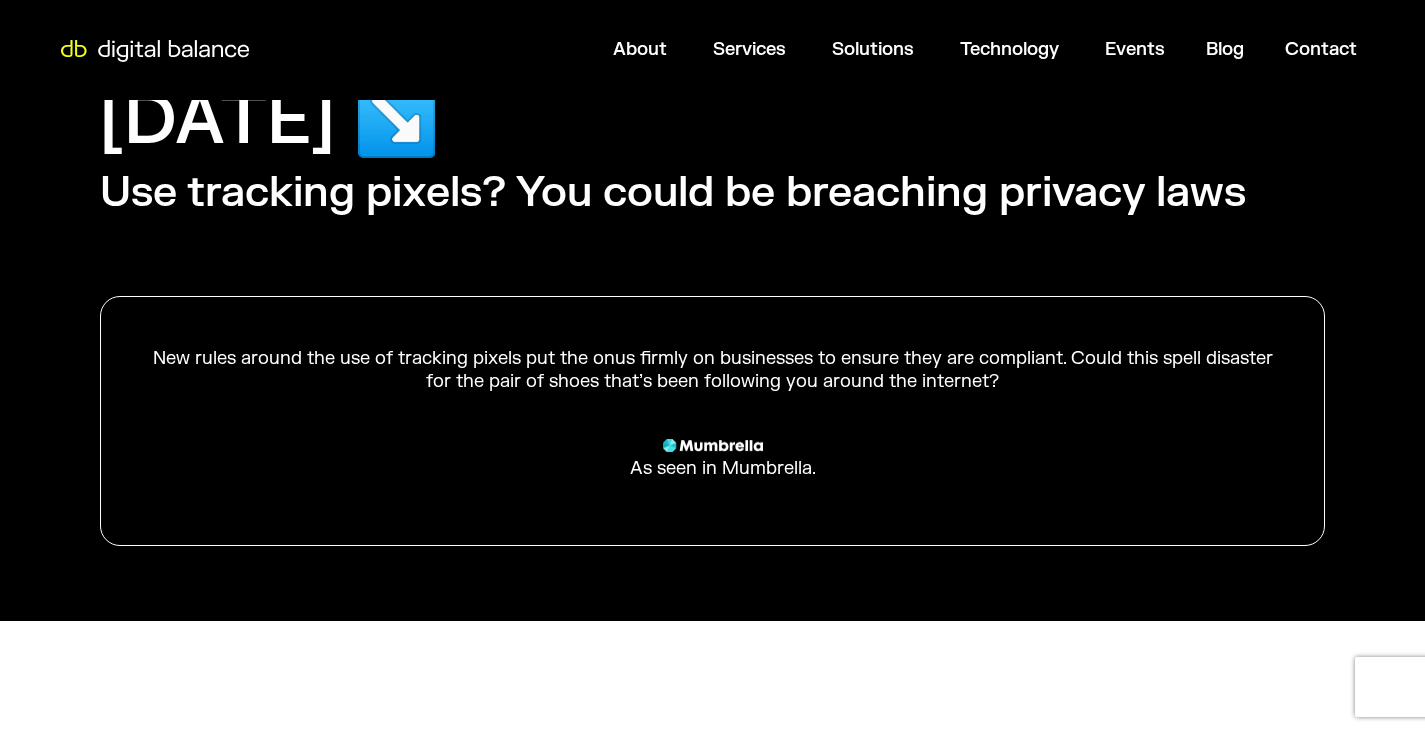 drag, startPoint x: 154, startPoint y: 357, endPoint x: 1019, endPoint y: 393, distance: 865.7488 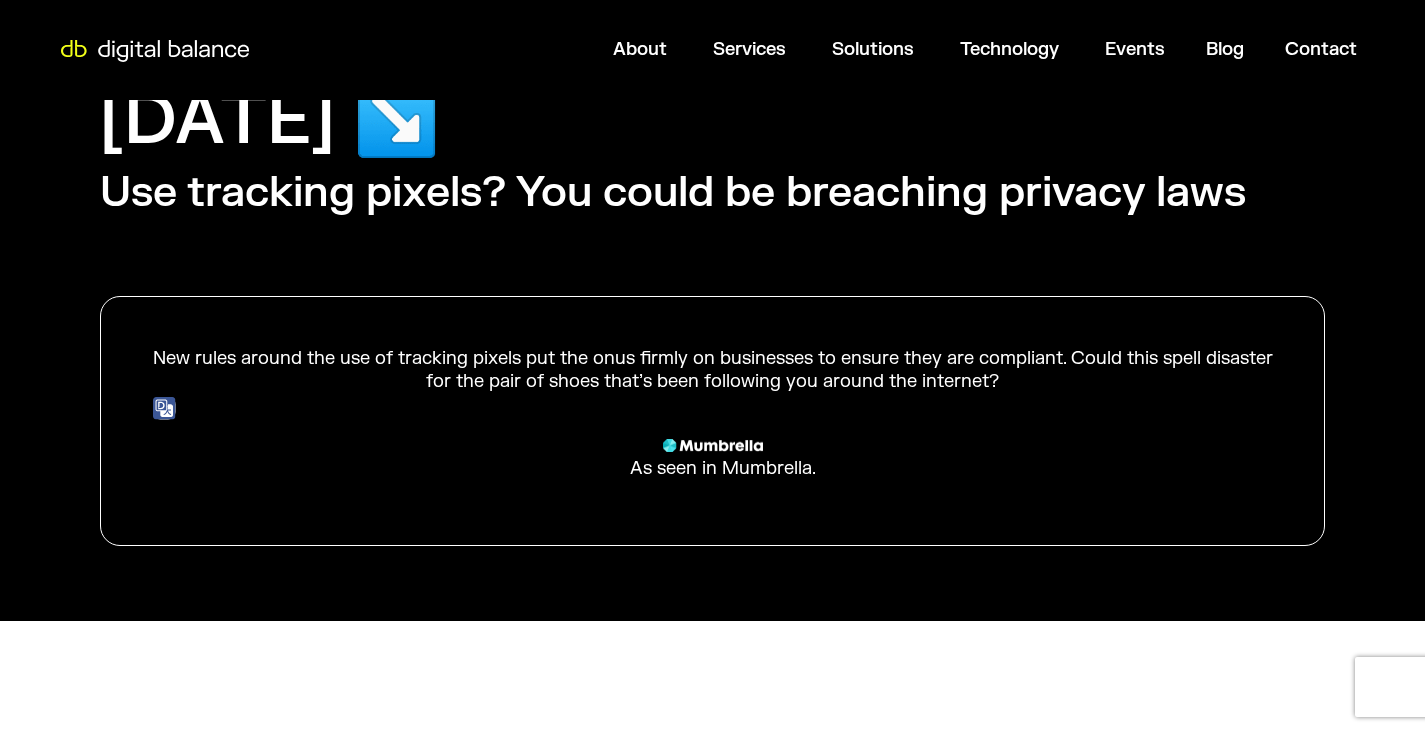 click on "New rules around the use of tracking pixels put the onus firmly on businesses to ensure they are compliant. Could this spell disaster for the pair of shoes that’s been following you around the internet?" at bounding box center [712, 370] 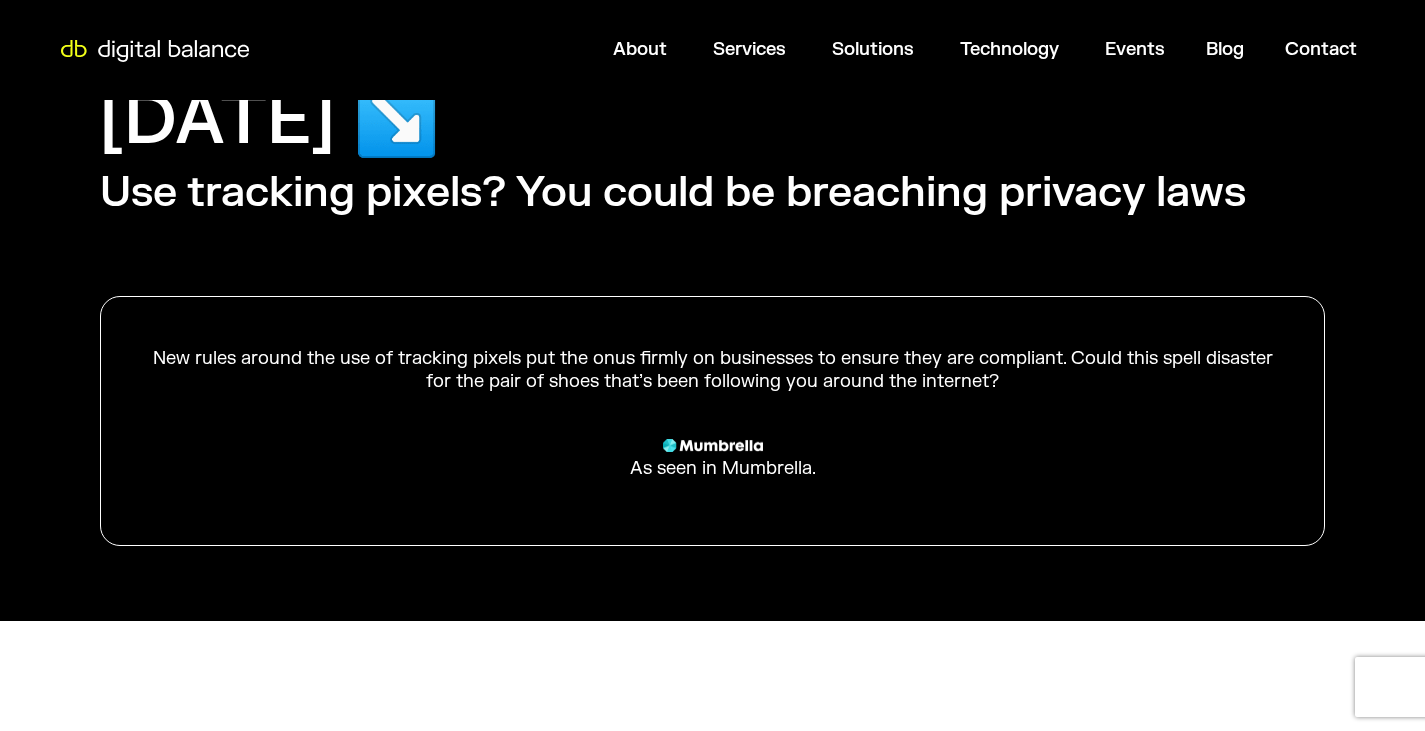 drag, startPoint x: 156, startPoint y: 358, endPoint x: 1055, endPoint y: 394, distance: 899.7205 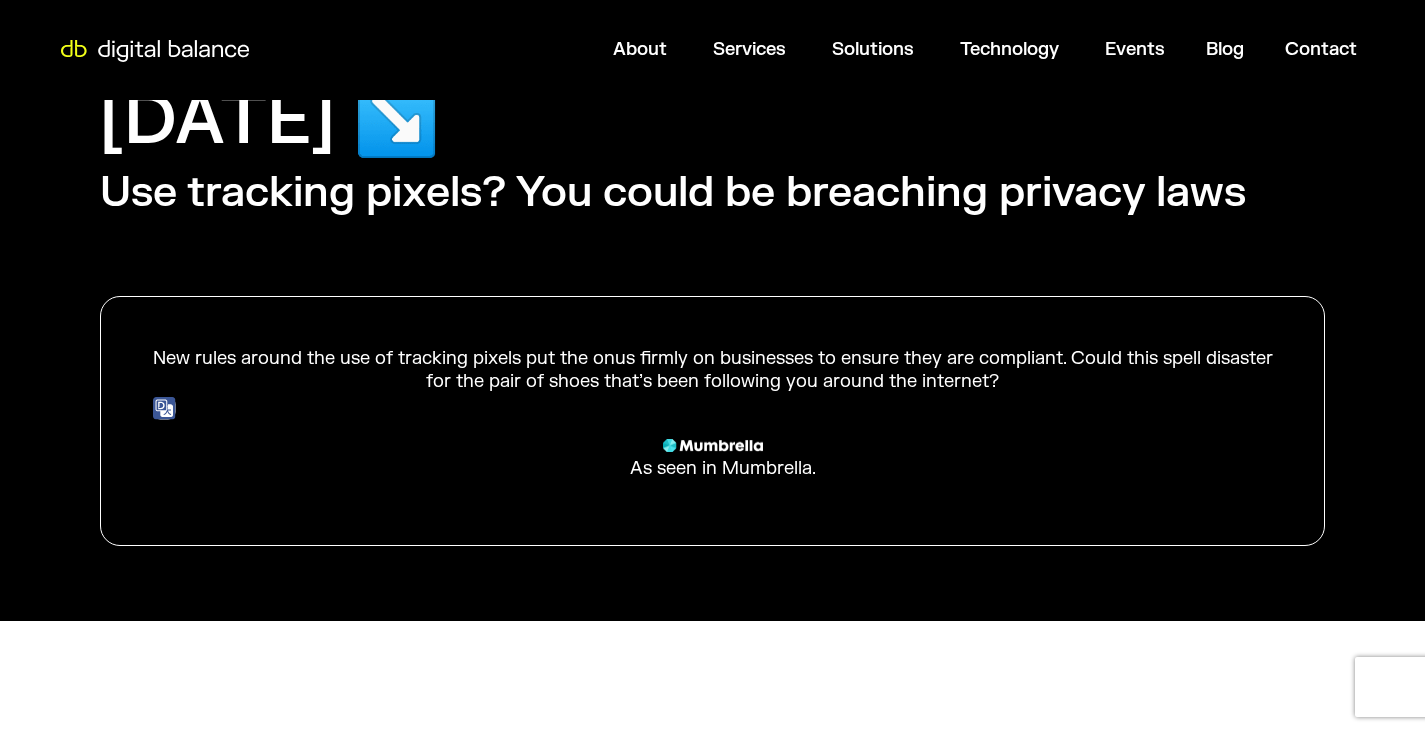 click on "New rules around the use of tracking pixels put the onus firmly on businesses to ensure they are compliant. Could this spell disaster for the pair of shoes that’s been following you around the internet?" at bounding box center (712, 370) 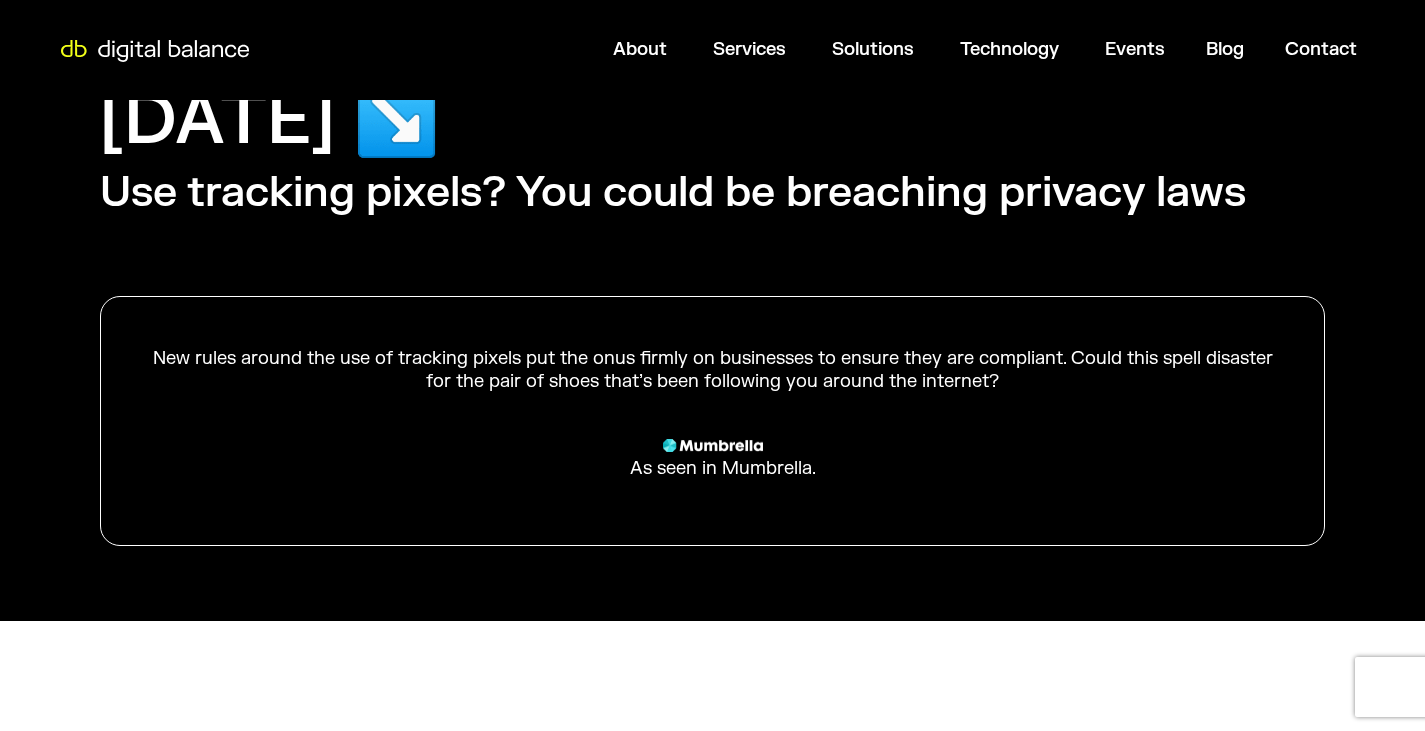 drag, startPoint x: 157, startPoint y: 357, endPoint x: 1059, endPoint y: 400, distance: 903.02435 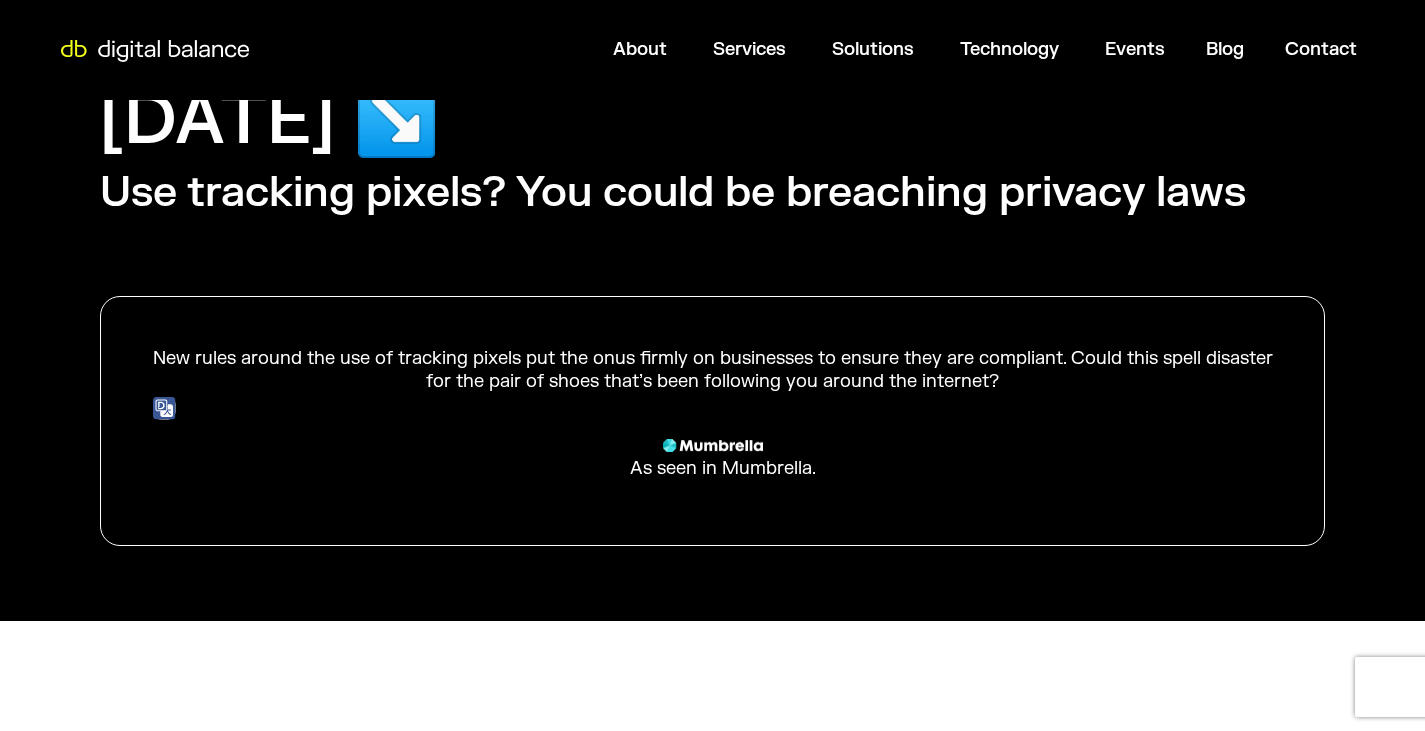 click on "New rules around the use of tracking pixels put the onus firmly on businesses to ensure they are compliant. Could this spell disaster for the pair of shoes that’s been following you around the internet?" at bounding box center [712, 370] 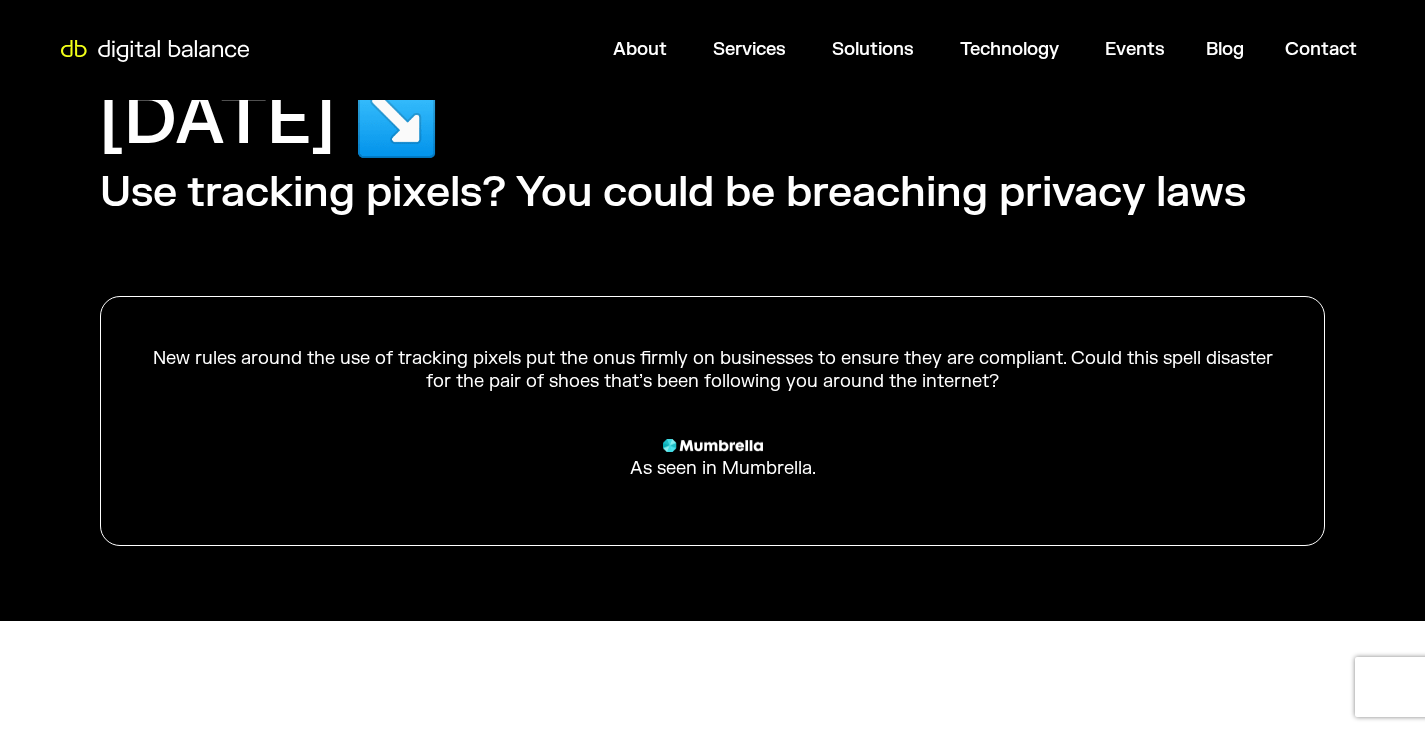 drag, startPoint x: 157, startPoint y: 358, endPoint x: 1049, endPoint y: 394, distance: 892.72614 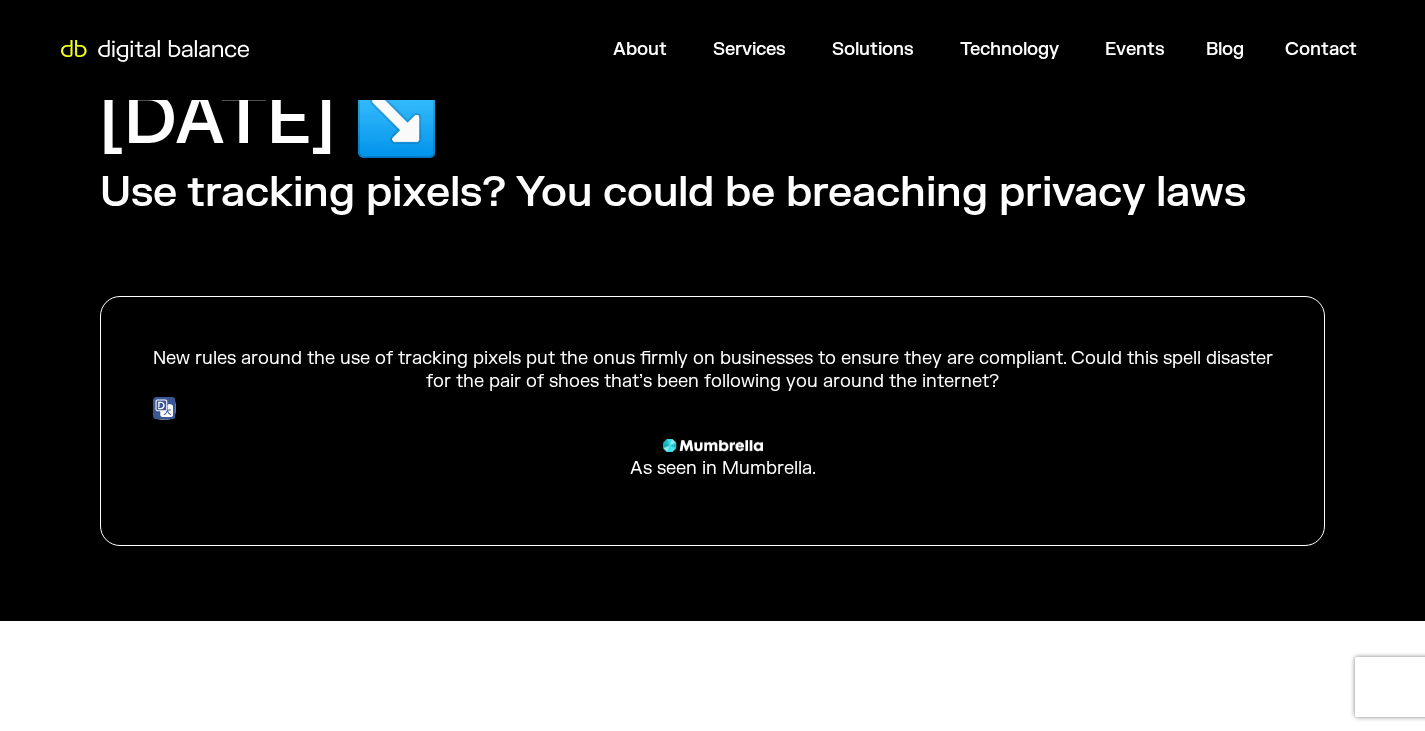 click on "New rules around the use of tracking pixels put the onus firmly on businesses to ensure they are compliant. Could this spell disaster for the pair of shoes that’s been following you around the internet?" at bounding box center [712, 370] 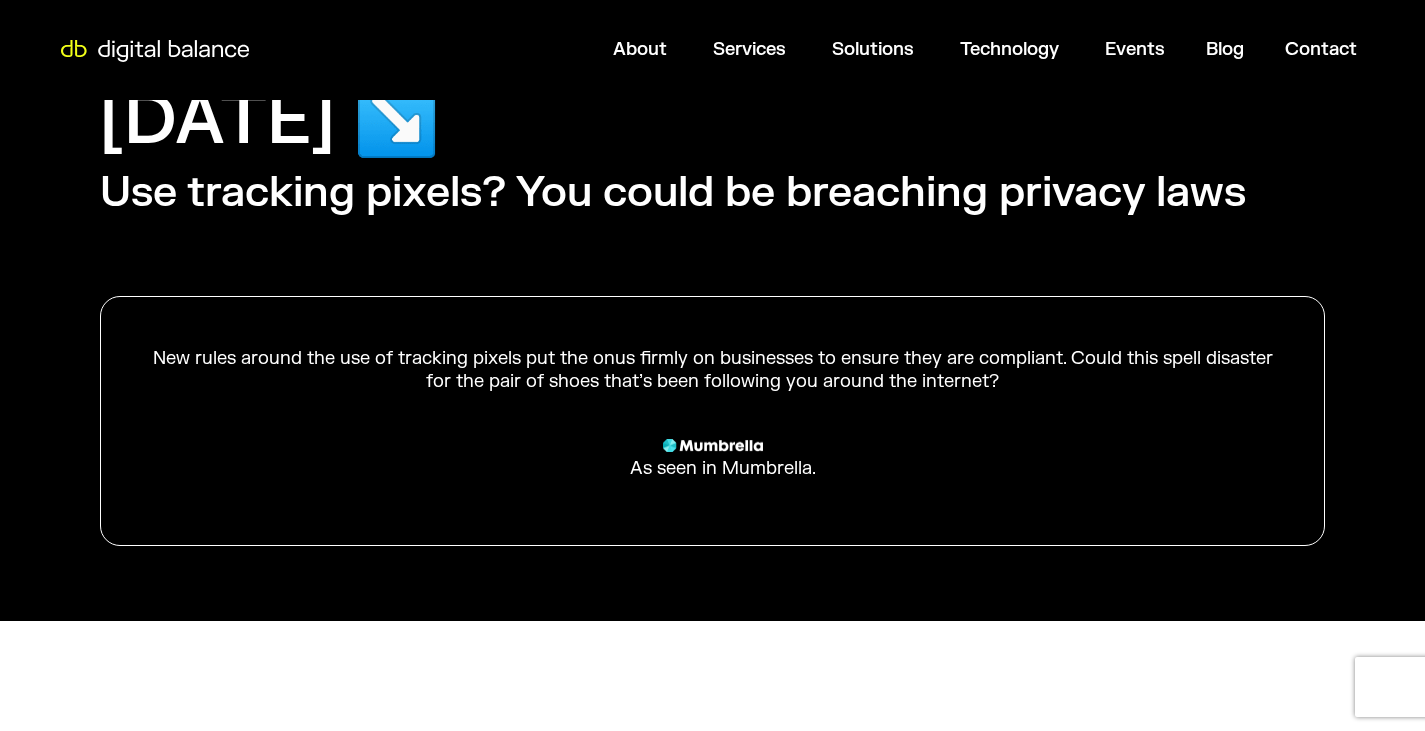 drag, startPoint x: 153, startPoint y: 359, endPoint x: 999, endPoint y: 382, distance: 846.31256 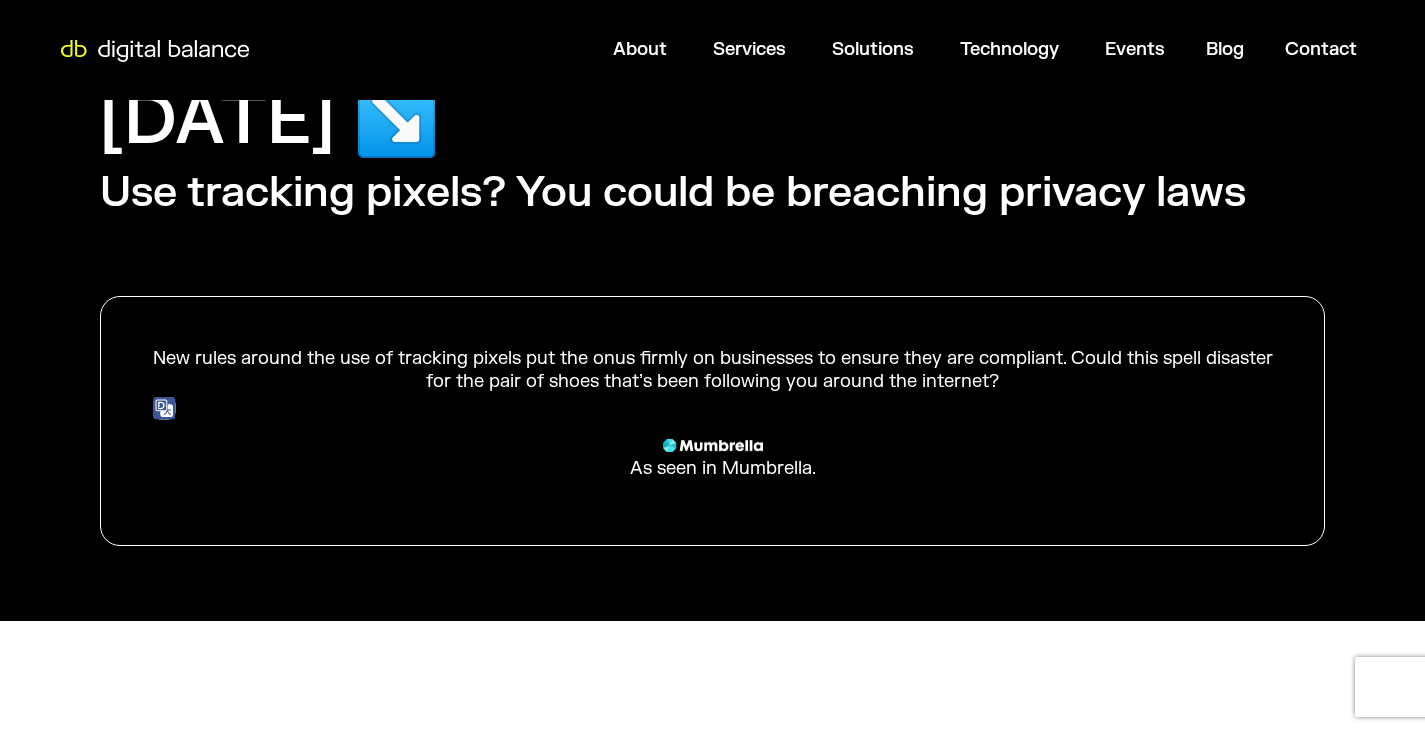 click on "New rules around the use of tracking pixels put the onus firmly on businesses to ensure they are compliant. Could this spell disaster for the pair of shoes that’s been following you around the internet?" at bounding box center [712, 370] 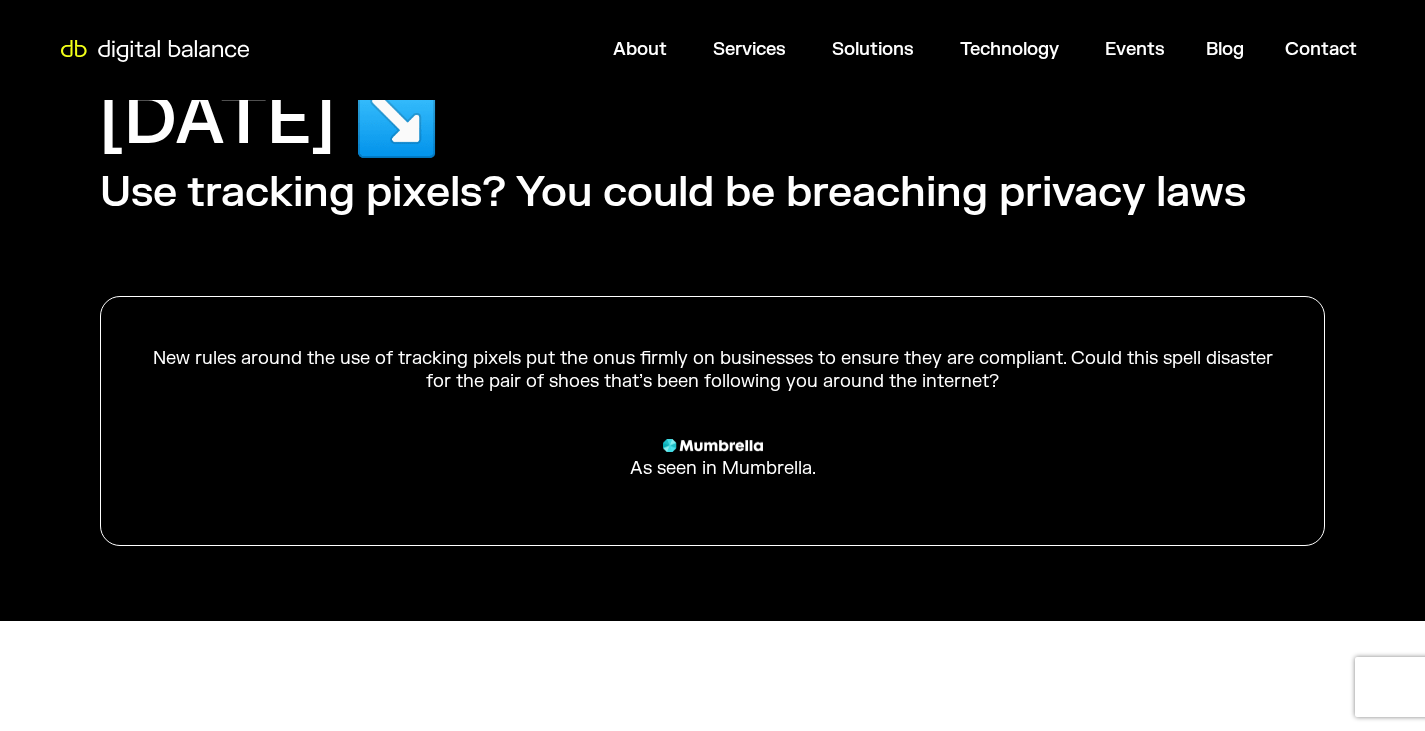 drag, startPoint x: 156, startPoint y: 357, endPoint x: 1024, endPoint y: 380, distance: 868.3047 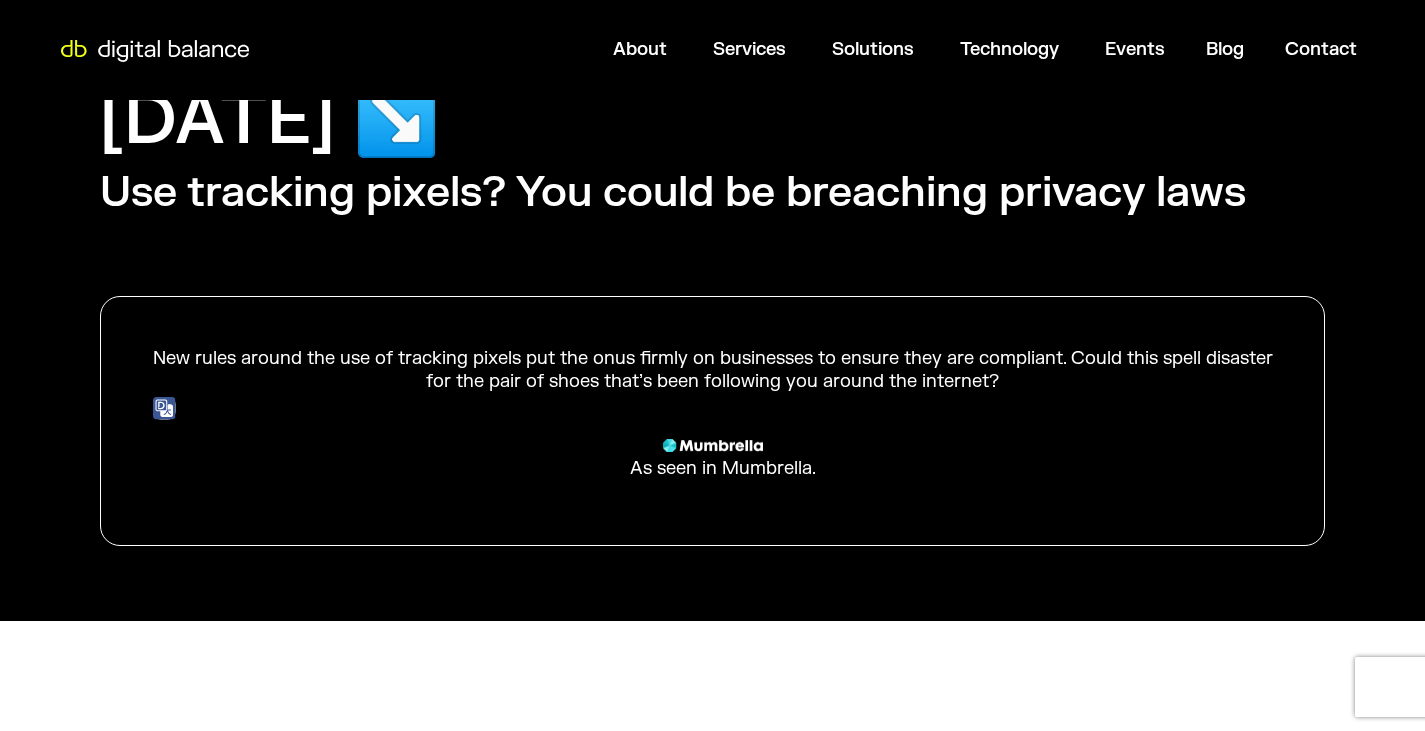 click on "New rules around the use of tracking pixels put the onus firmly on businesses to ensure they are compliant. Could this spell disaster for the pair of shoes that’s been following you around the internet?" at bounding box center [712, 370] 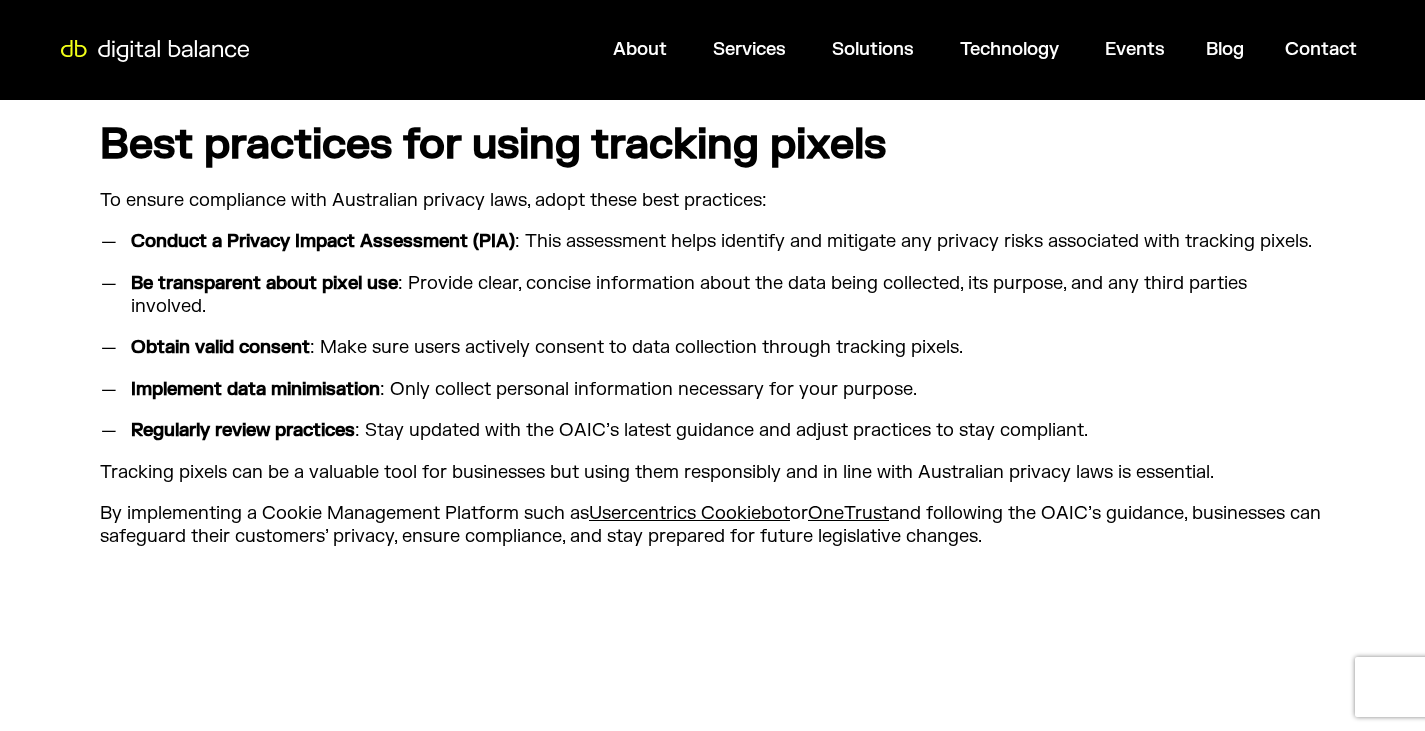 scroll, scrollTop: 2900, scrollLeft: 0, axis: vertical 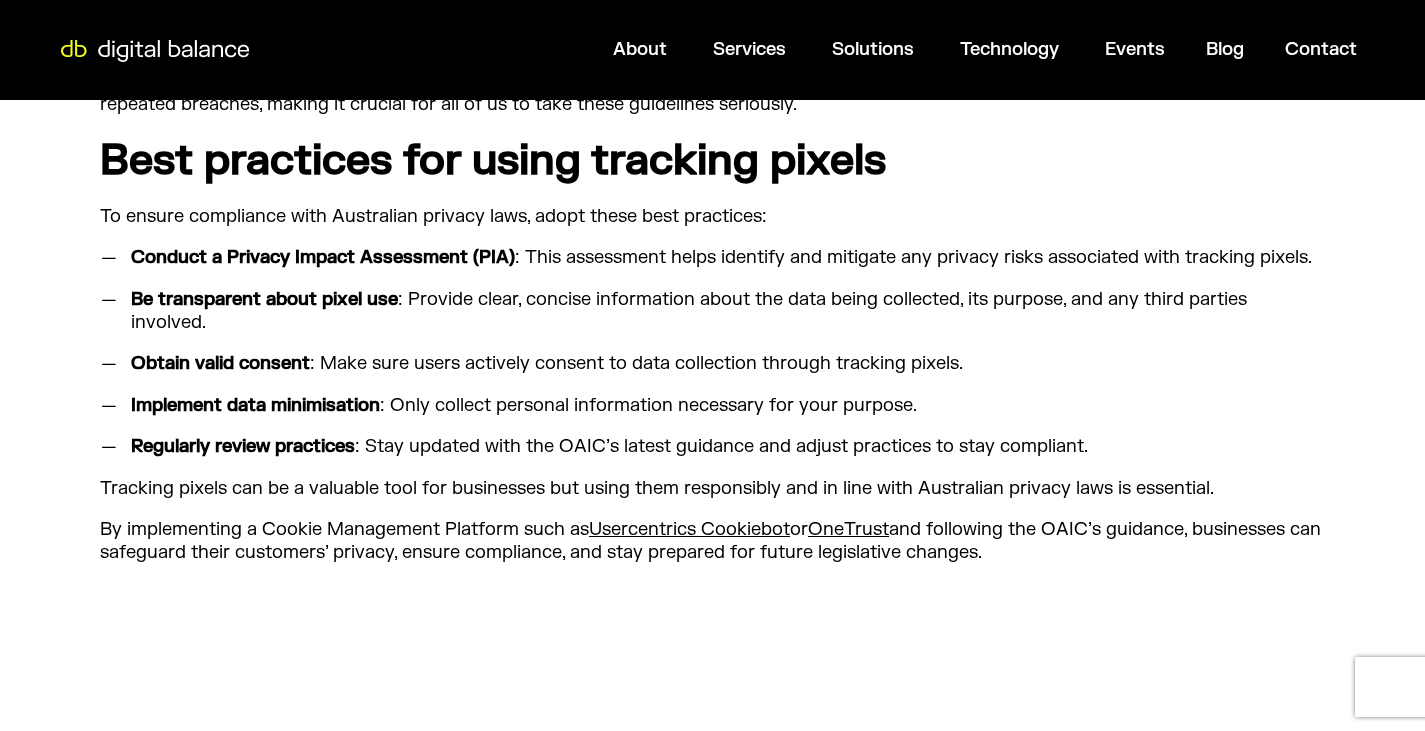 drag, startPoint x: 124, startPoint y: 165, endPoint x: 1135, endPoint y: 556, distance: 1083.9751 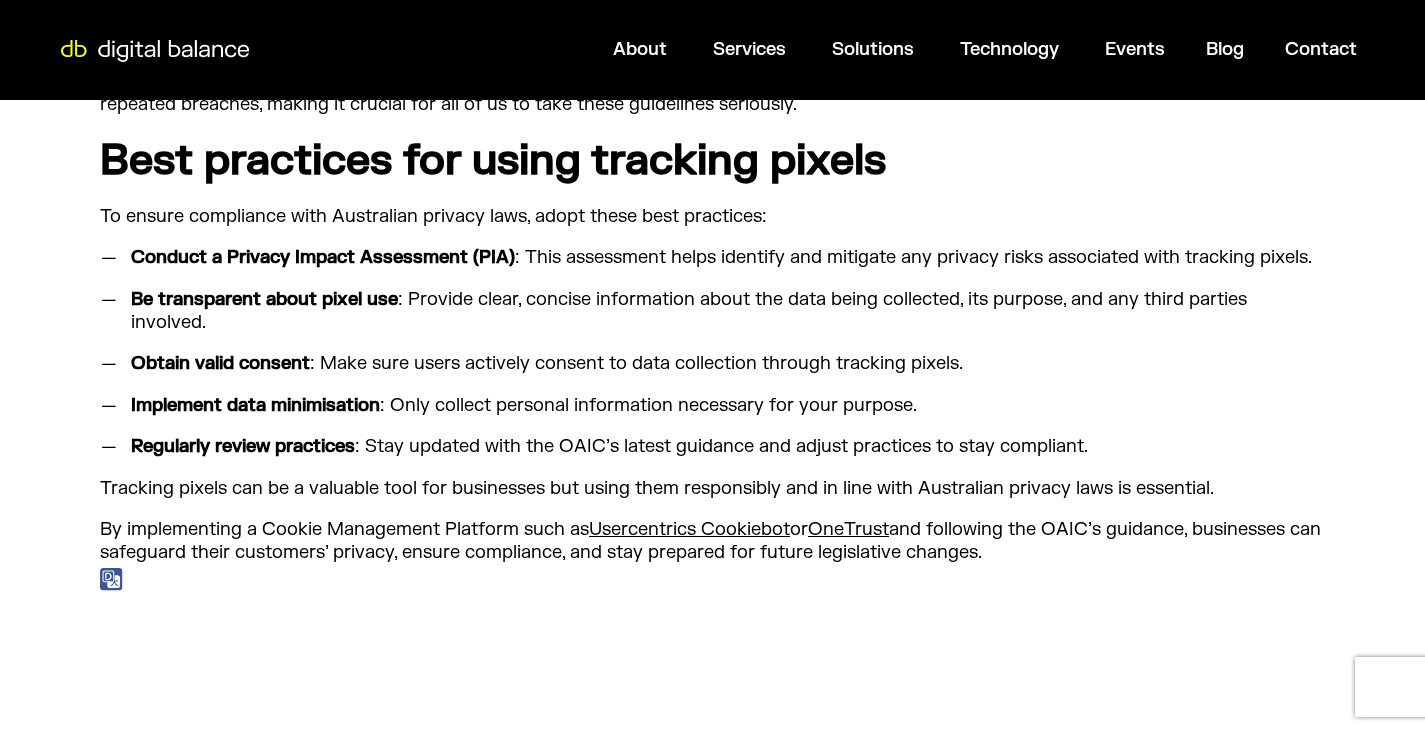 click on "Obtain valid consent : Make sure users actively consent to data collection through tracking pixels." at bounding box center [723, 363] 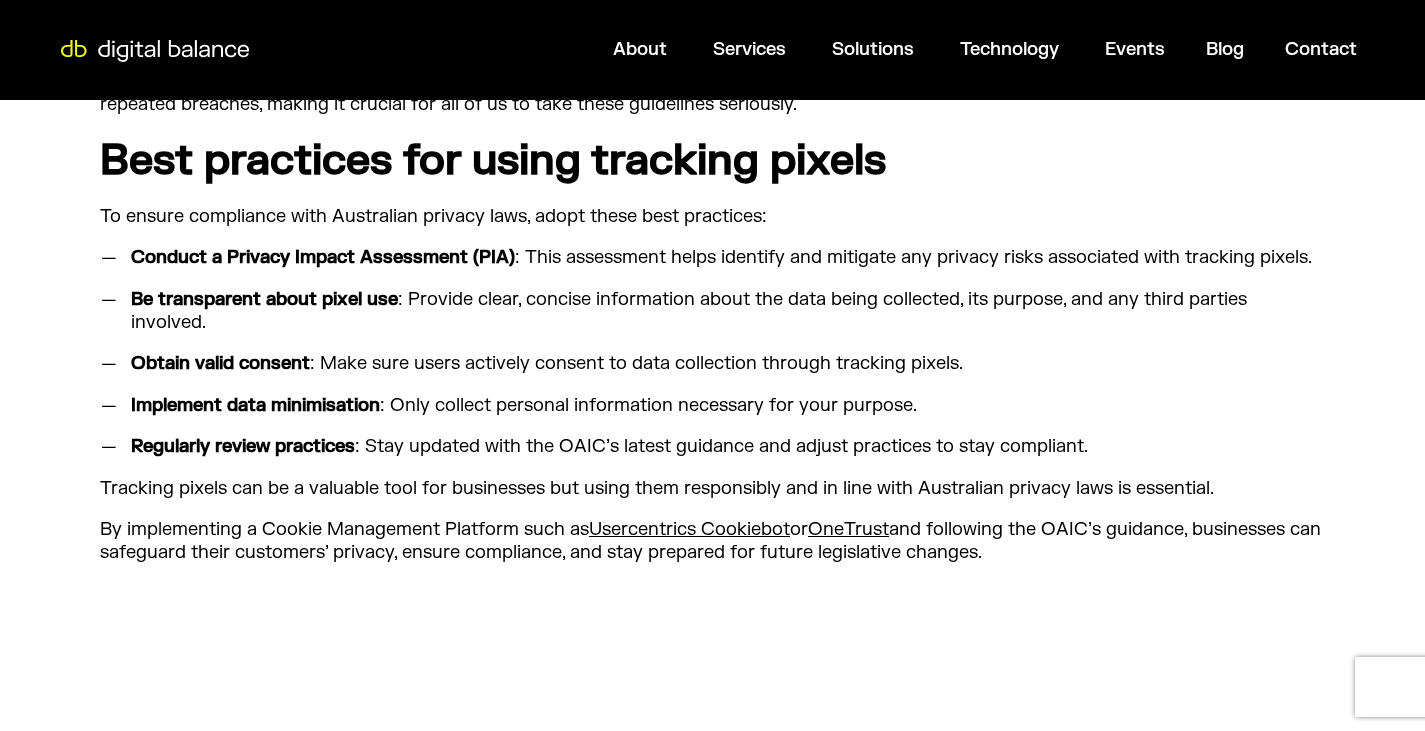 drag, startPoint x: 799, startPoint y: 500, endPoint x: 99, endPoint y: 158, distance: 779.0789 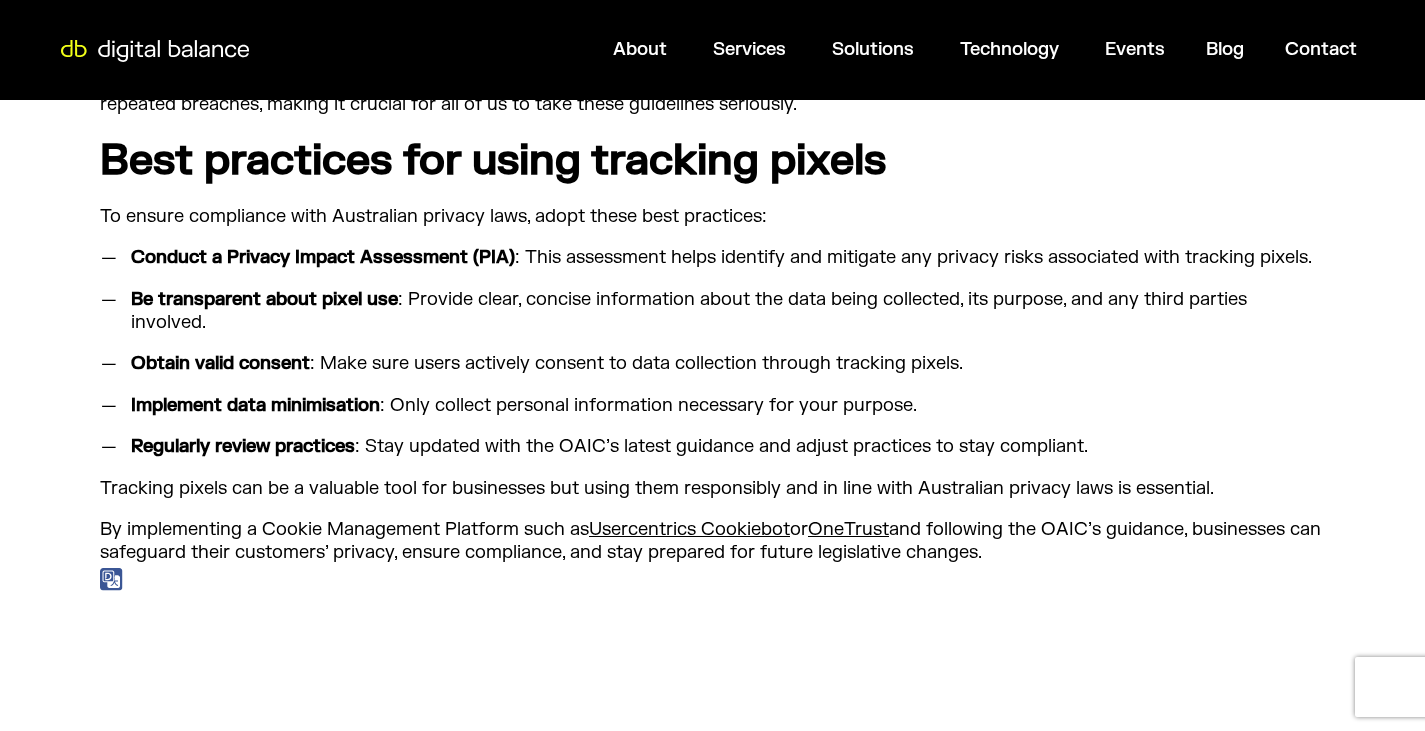 click on "Tracking pixels, those tiny, invisible images embedded in websites and emails, have become a ubiquitous tool for businesses to gather data about user behaviour.
Your business is probably using them right now as it keeps tabs on where your customers are and chasing them with products they briefly glanced at on your website. But the question is, are you using them legally?
Recent  guidance  from the Office of the Australian Information Commissioner (OAIC) has shed light on how Australia’s privacy laws apply to these powerful tools.
If you’re using tracking pixels, the onus is on you to ensure you have a valid legal basis for collecting and using data. And this new guidance from the OAIC calls for transparency about their use.
So where to start?
What are tracking pixels and how are they used?
User activity
Device information
Location data
Behavioural insights" at bounding box center [712, -748] 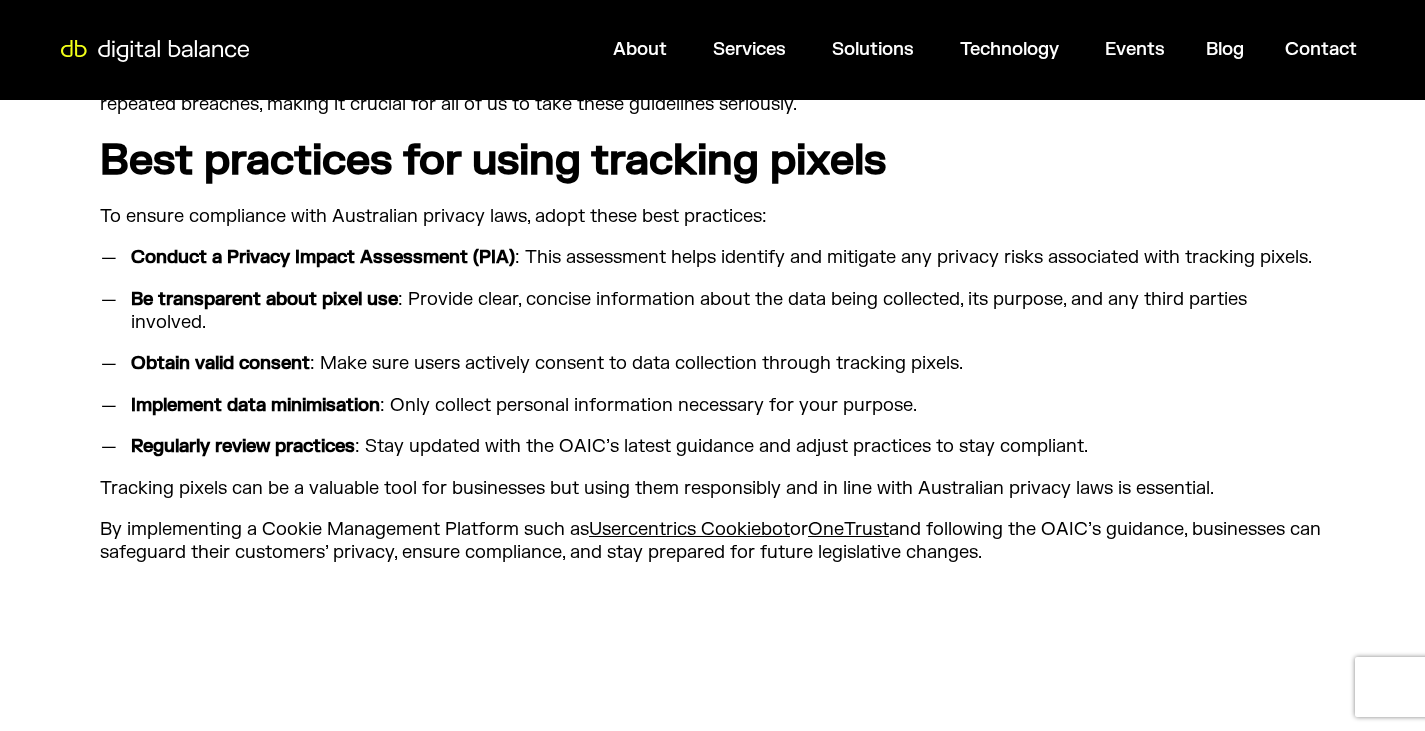drag, startPoint x: 102, startPoint y: 161, endPoint x: 1244, endPoint y: 573, distance: 1214.0461 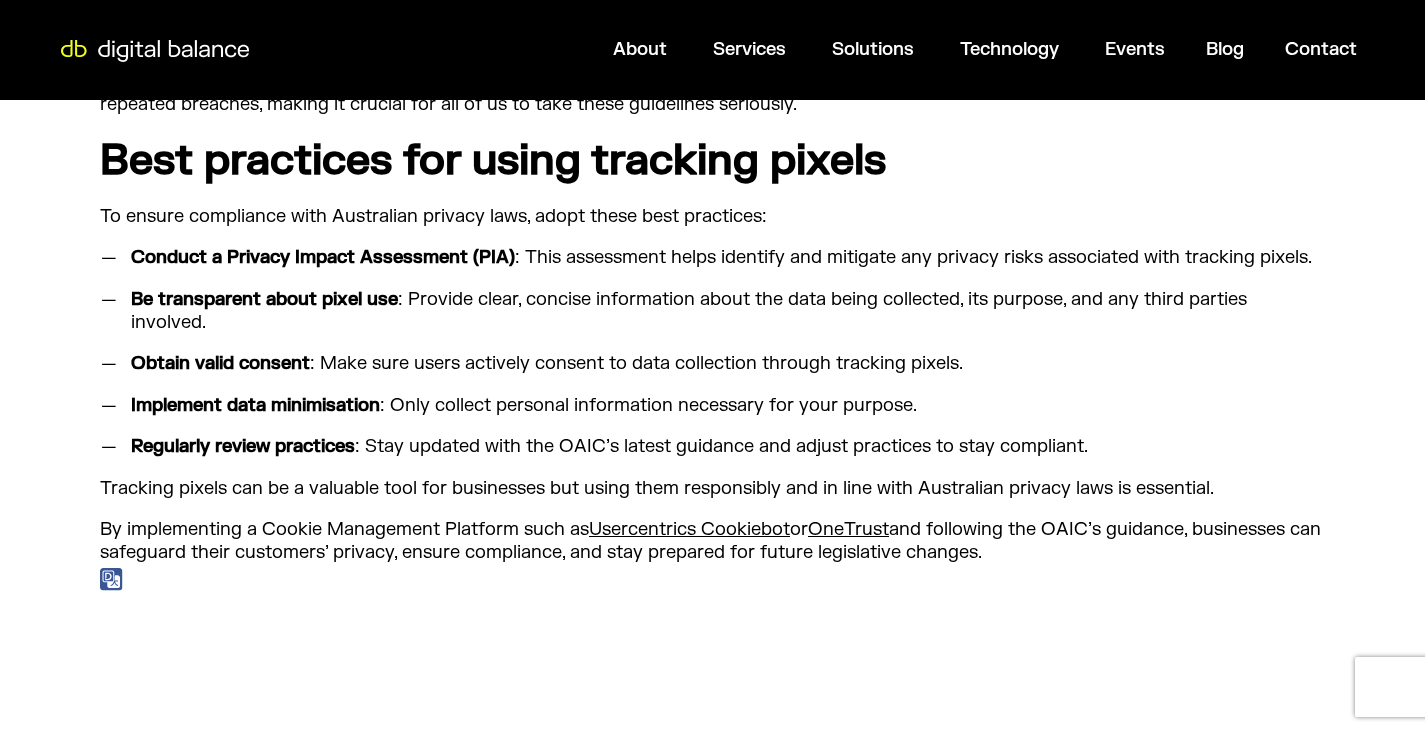 click on "Regularly review practices : Stay updated with the OAIC’s latest guidance and adjust practices to stay compliant." at bounding box center (723, 446) 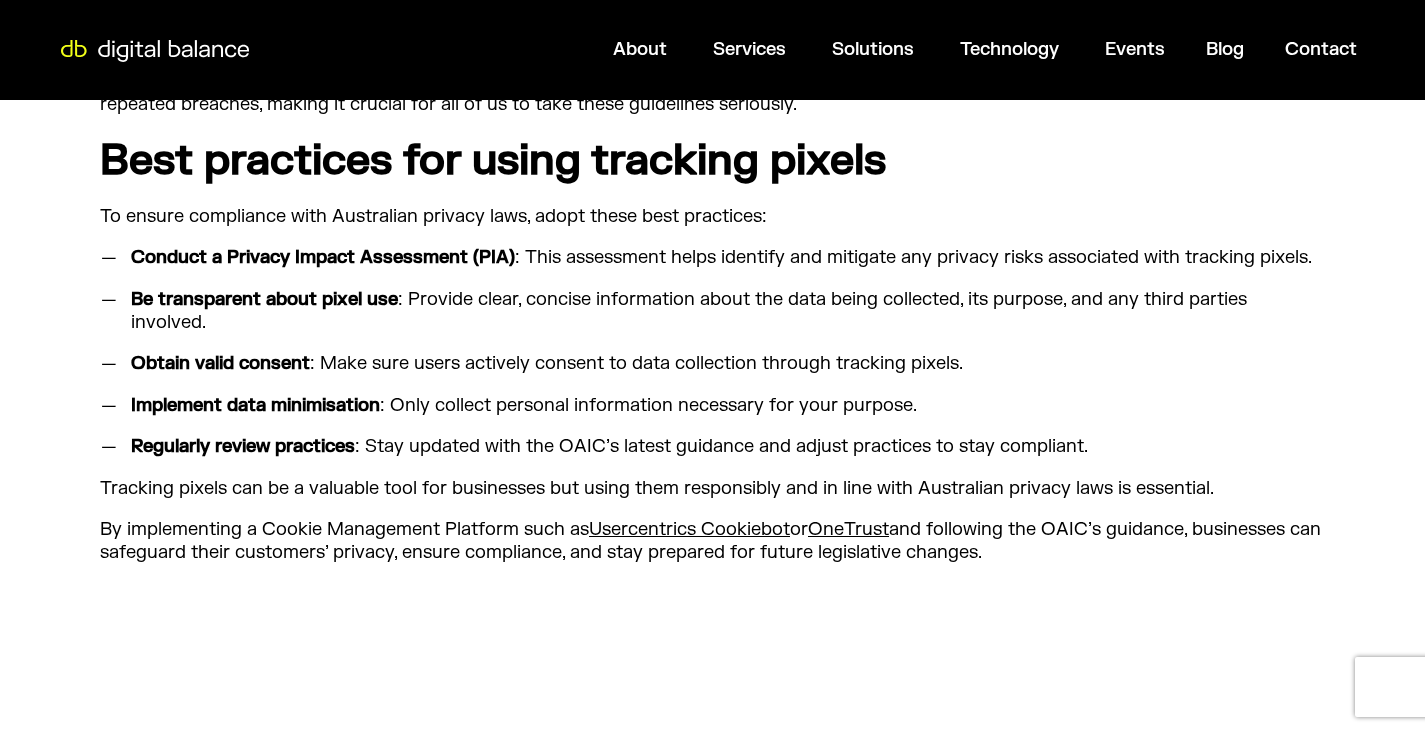 drag, startPoint x: 1031, startPoint y: 562, endPoint x: 81, endPoint y: 177, distance: 1025.0488 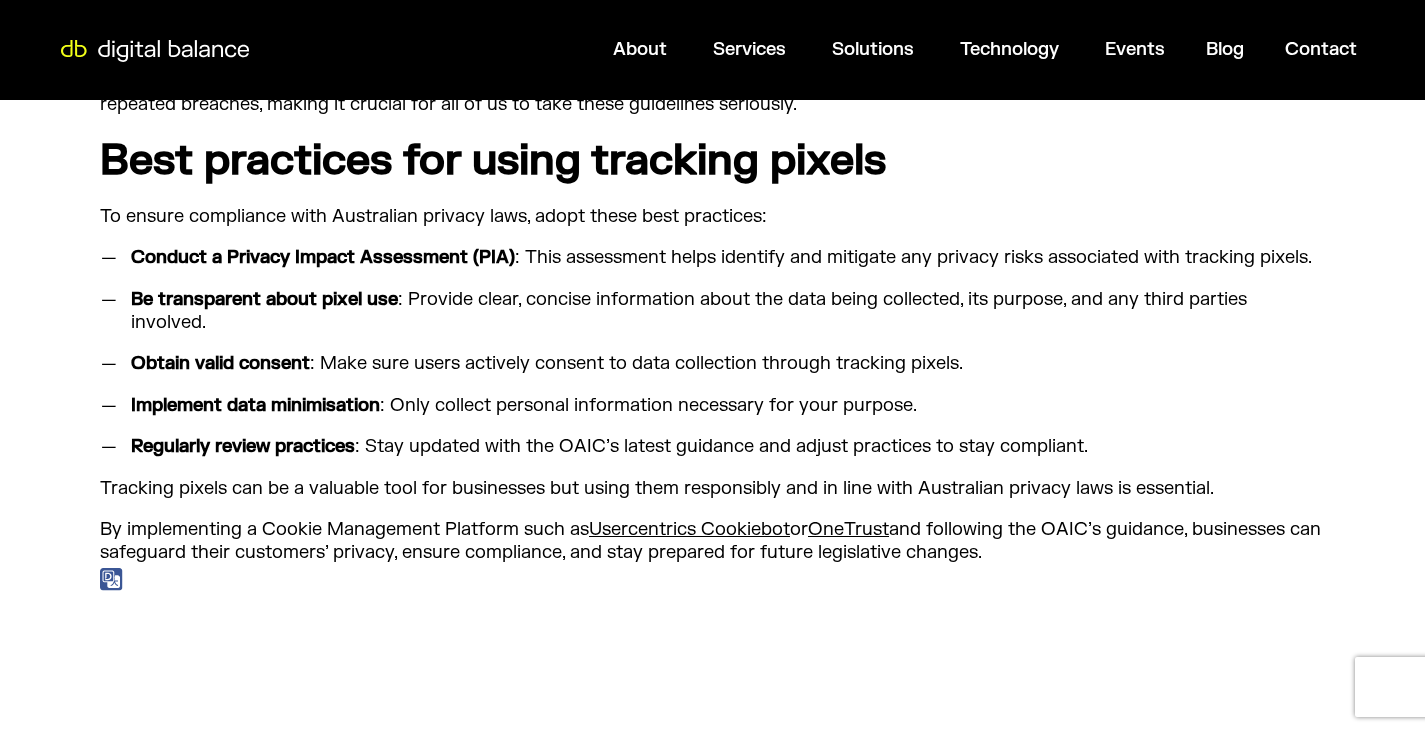 click on "Tracking pixels, those tiny, invisible images embedded in websites and emails, have become a ubiquitous tool for businesses to gather data about user behaviour.
Your business is probably using them right now as it keeps tabs on where your customers are and chasing them with products they briefly glanced at on your website. But the question is, are you using them legally?
Recent  guidance  from the Office of the Australian Information Commissioner (OAIC) has shed light on how Australia’s privacy laws apply to these powerful tools.
If you’re using tracking pixels, the onus is on you to ensure you have a valid legal basis for collecting and using data. And this new guidance from the OAIC calls for transparency about their use.
So where to start?
What are tracking pixels and how are they used?
User activity
Device information
Location data
Behavioural insights" at bounding box center (712, -748) 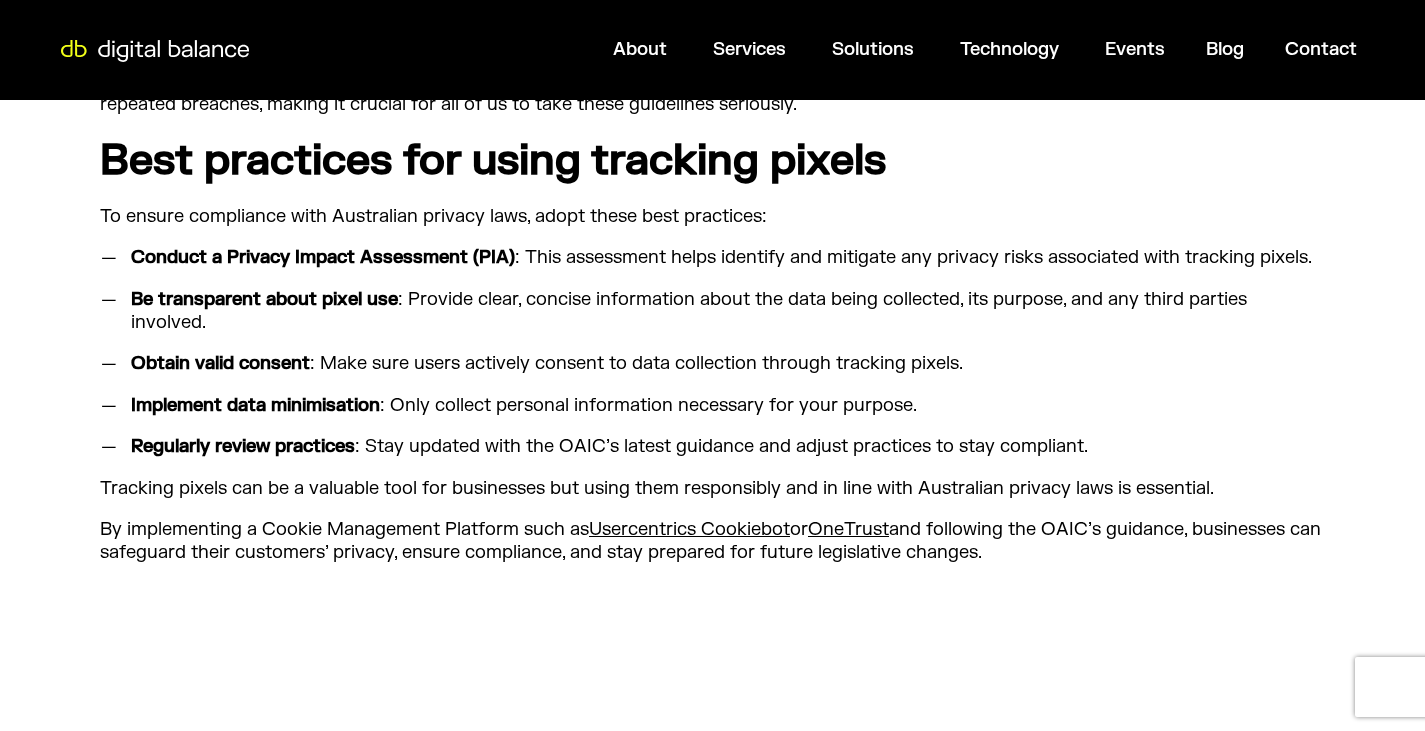 drag, startPoint x: 104, startPoint y: 169, endPoint x: 1208, endPoint y: 568, distance: 1173.8896 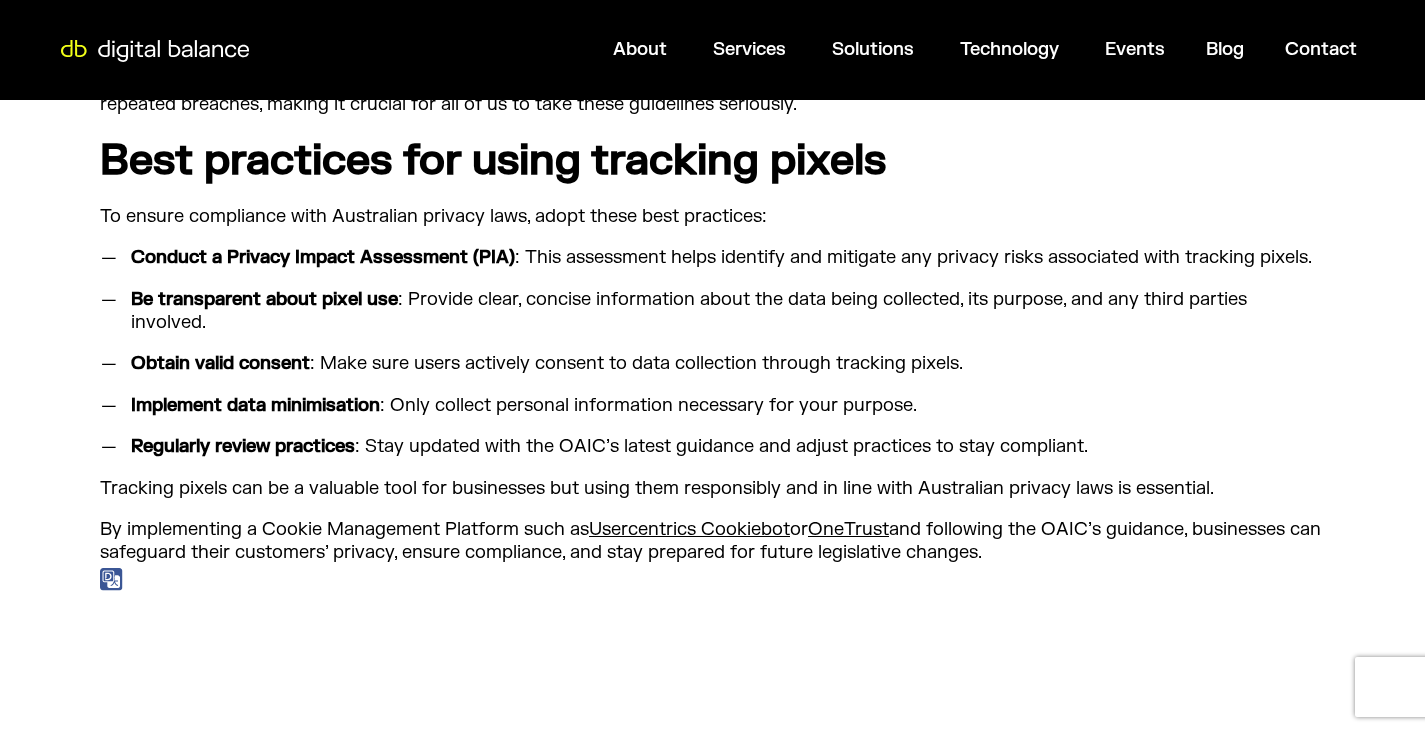 click on "By implementing a Cookie Management Platform such as  Usercentrics Cookiebot  or  OneTrust  and following the OAIC’s guidance, businesses can safeguard their customers’ privacy, ensure compliance, and stay prepared for future legislative changes." at bounding box center (712, 541) 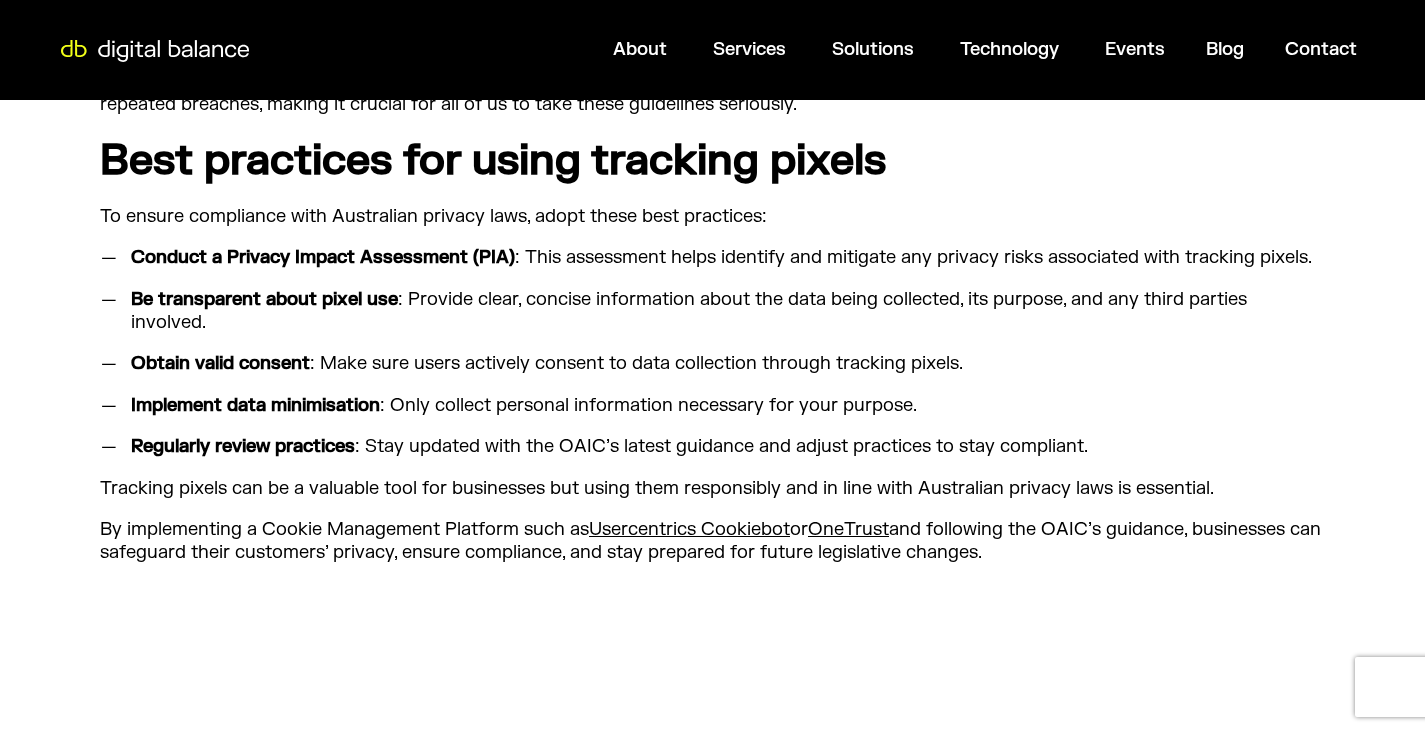 click on "Tracking pixels, those tiny, invisible images embedded in websites and emails, have become a ubiquitous tool for businesses to gather data about user behaviour.
Your business is probably using them right now as it keeps tabs on where your customers are and chasing them with products they briefly glanced at on your website. But the question is, are you using them legally?
Recent  guidance  from the Office of the Australian Information Commissioner (OAIC) has shed light on how Australia’s privacy laws apply to these powerful tools.
If you’re using tracking pixels, the onus is on you to ensure you have a valid legal basis for collecting and using data. And this new guidance from the OAIC calls for transparency about their use.
So where to start?
What are tracking pixels and how are they used?
User activity
Device information
Location data
Behavioural insights" at bounding box center [712, -748] 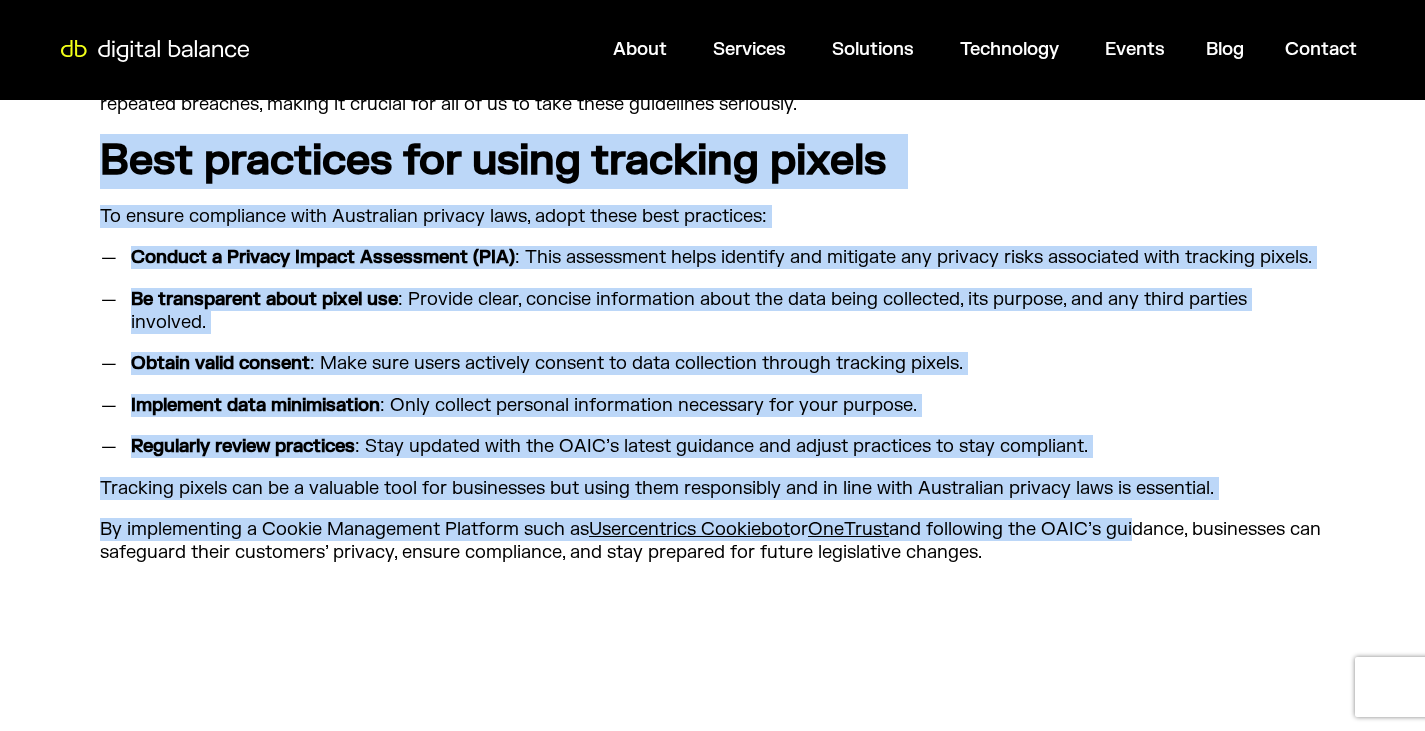 drag, startPoint x: 125, startPoint y: 163, endPoint x: 1141, endPoint y: 540, distance: 1083.6904 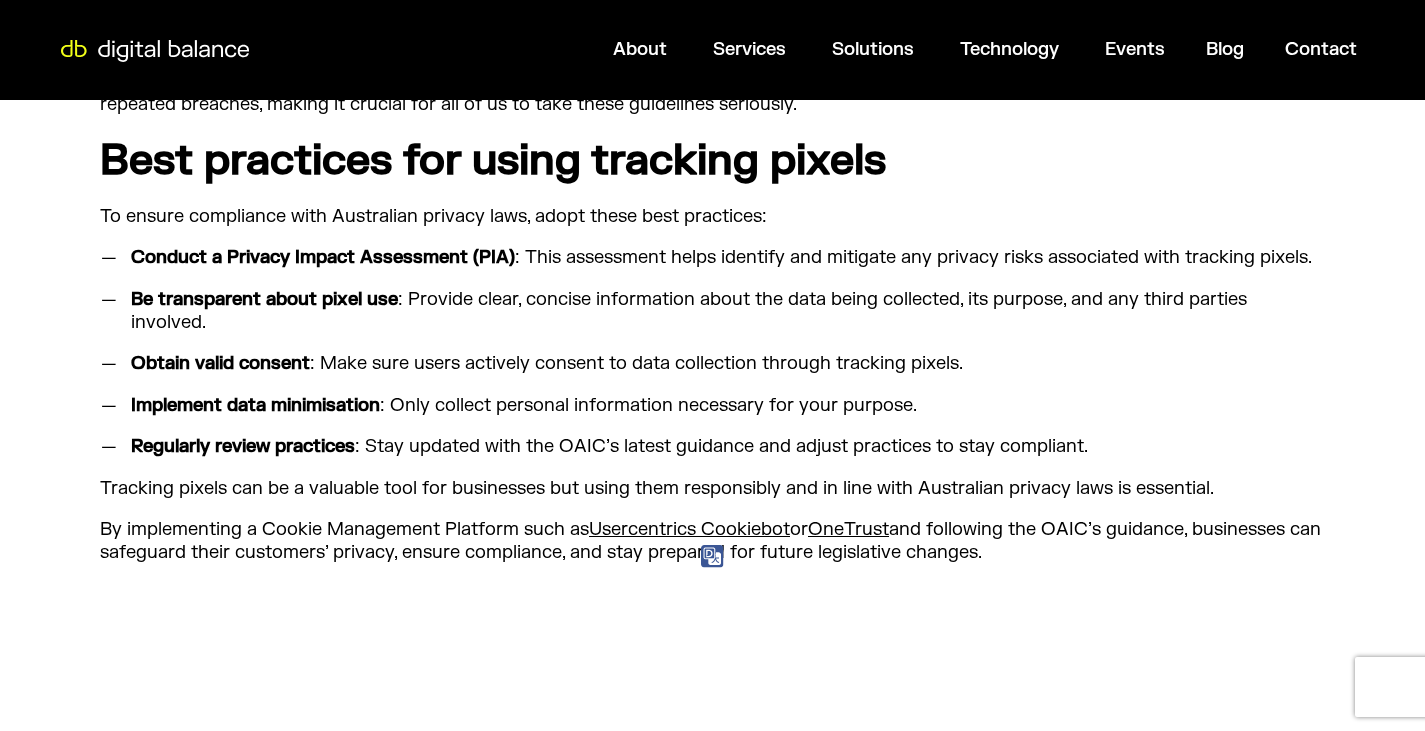 click on "By implementing a Cookie Management Platform such as  Usercentrics Cookiebot  or  OneTrust  and following the OAIC’s guidance, businesses can safeguard their customers’ privacy, ensure compliance, and stay prepared for future legislative changes." at bounding box center (712, 541) 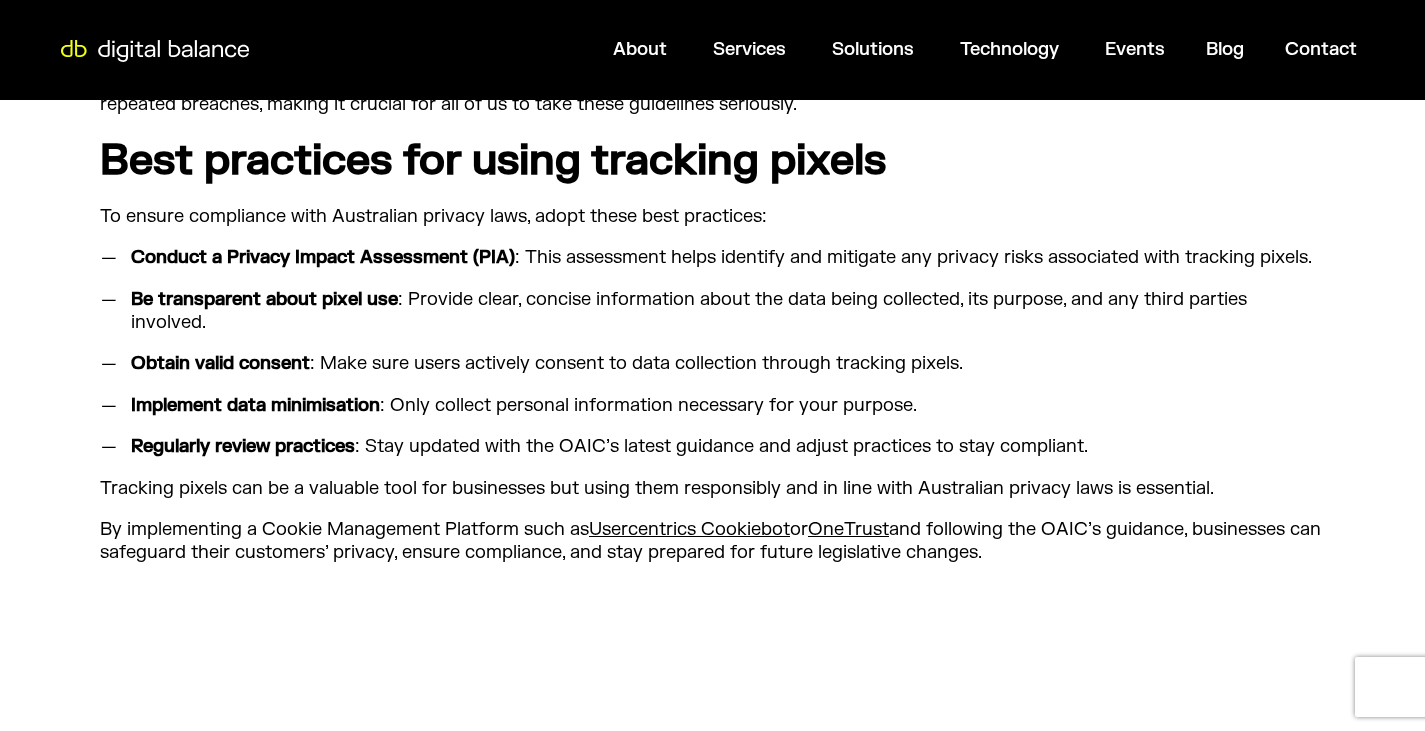 drag, startPoint x: 1038, startPoint y: 558, endPoint x: 108, endPoint y: 156, distance: 1013.16534 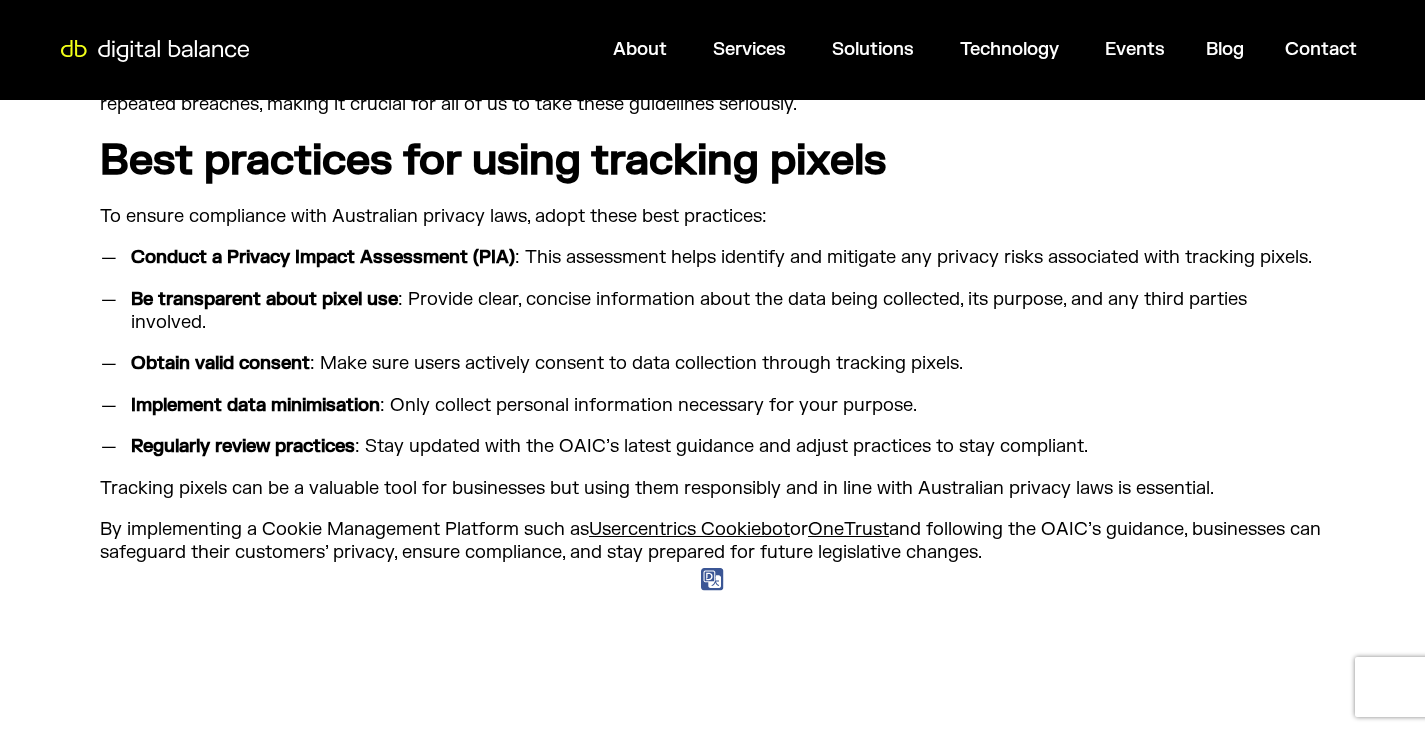 click on "Tracking pixels can be a valuable tool for businesses but using them responsibly and in line with Australian privacy laws is essential." at bounding box center (712, 488) 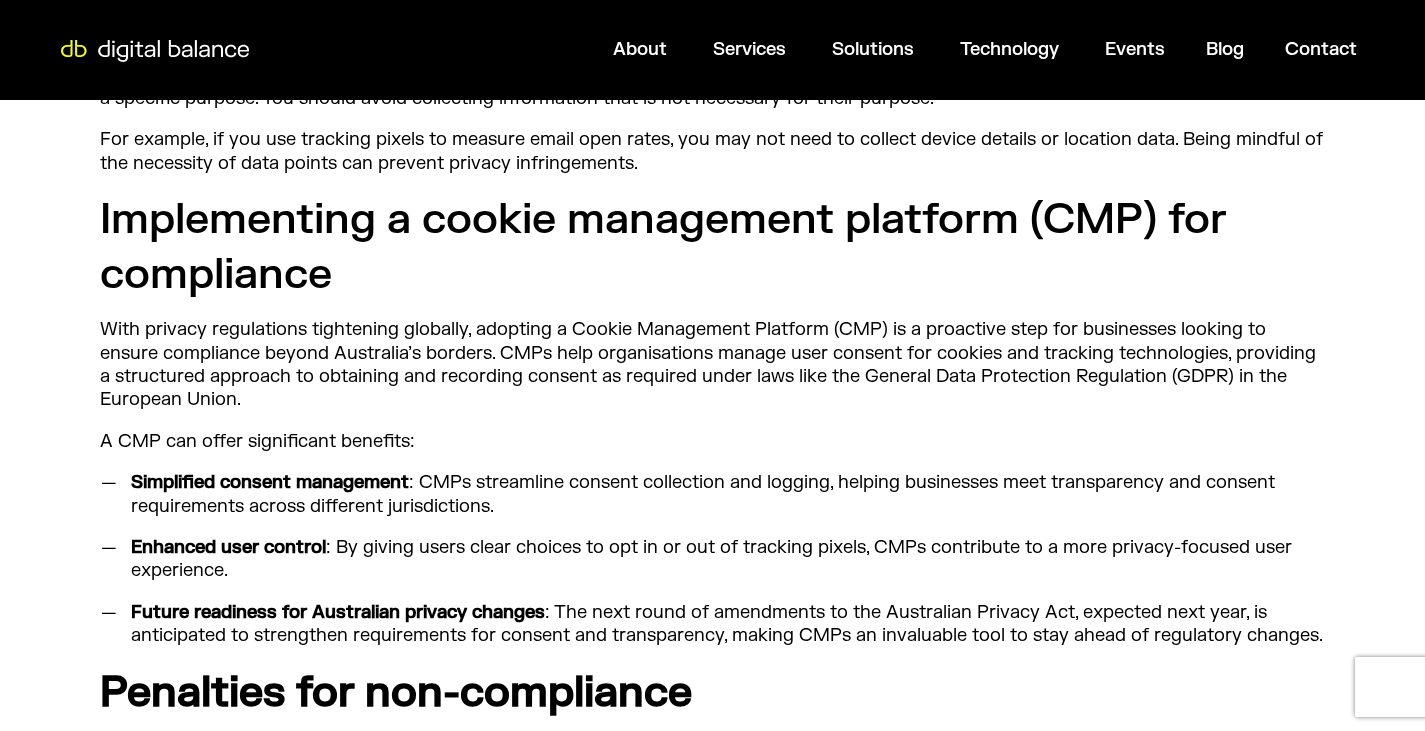 scroll, scrollTop: 2200, scrollLeft: 0, axis: vertical 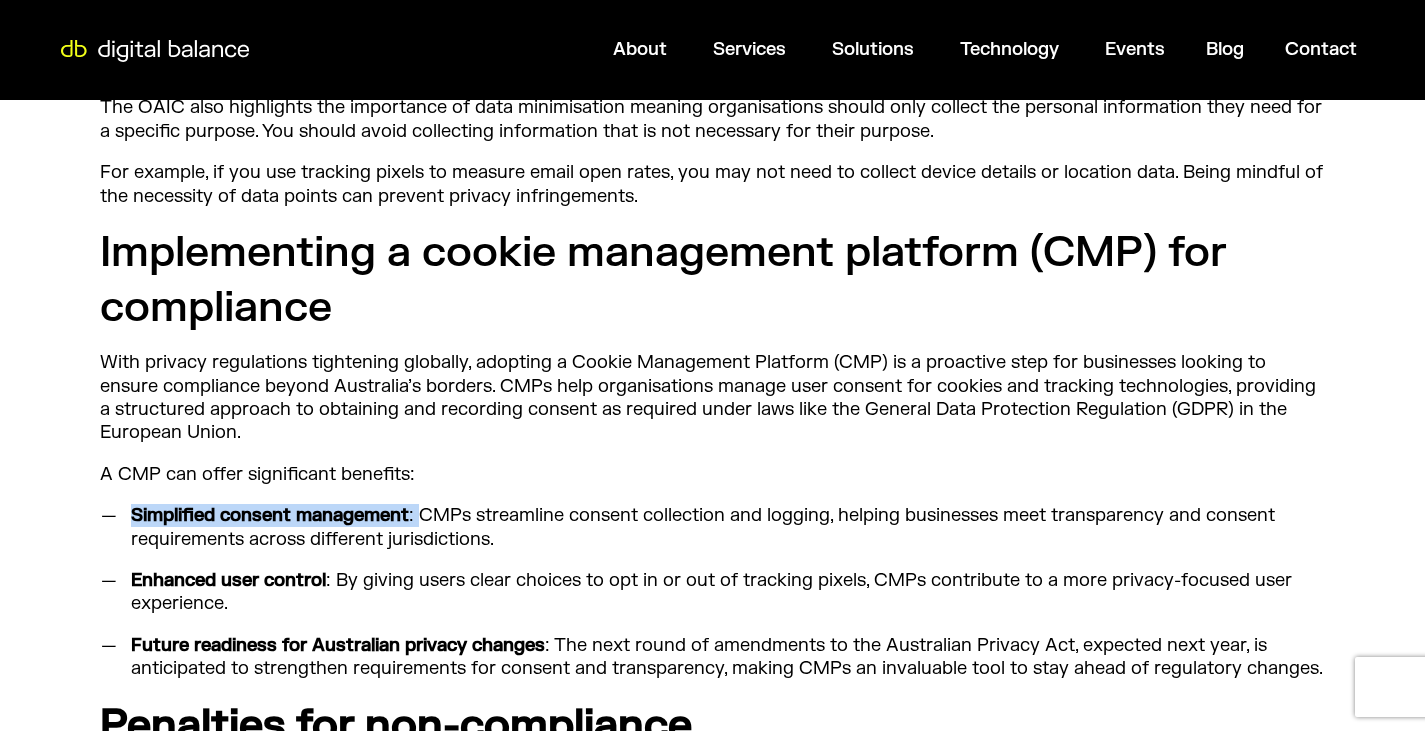 drag, startPoint x: 133, startPoint y: 512, endPoint x: 419, endPoint y: 518, distance: 286.06293 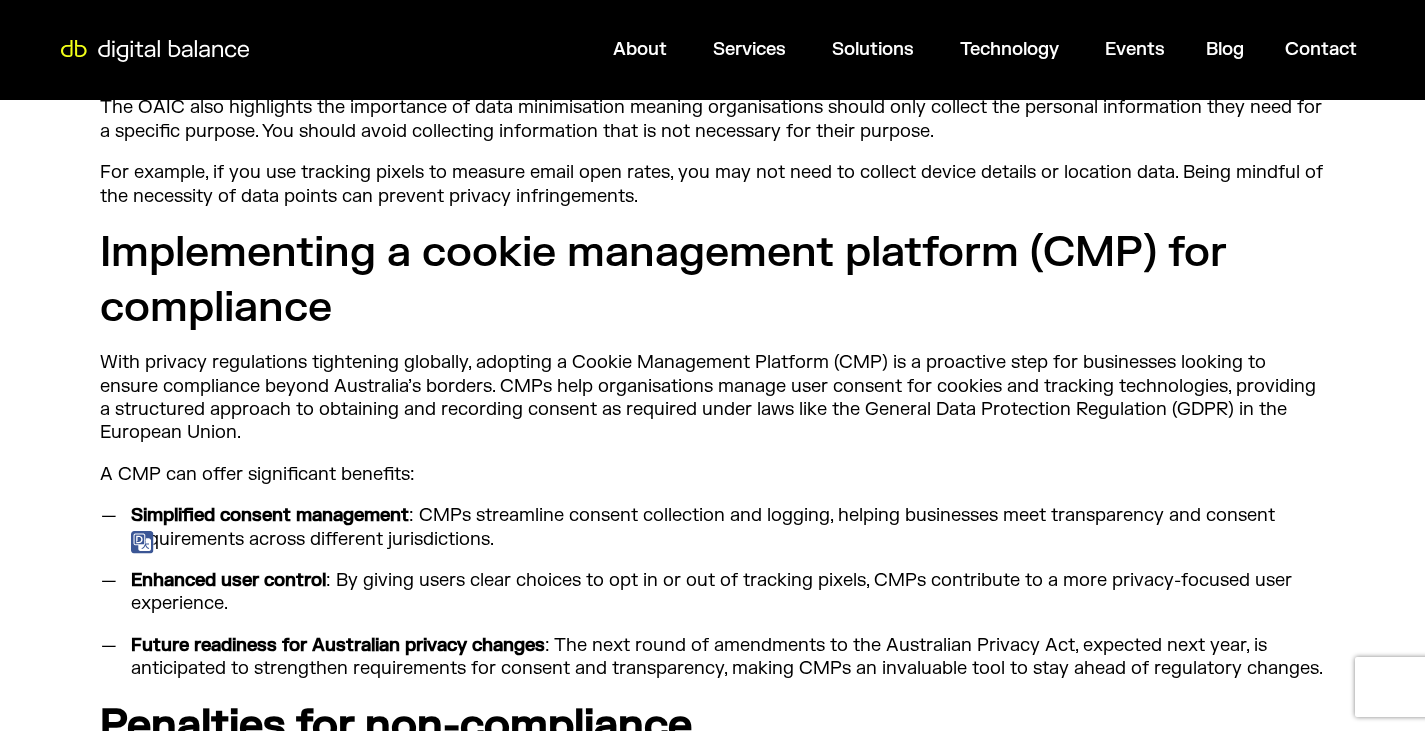 click on "Simplified consent management : CMPs streamline consent collection and logging, helping businesses meet transparency and consent requirements across different jurisdictions.
Enhanced user control : By giving users clear choices to opt in or out of tracking pixels, CMPs contribute to a more privacy-focused user experience.
Future readiness for Australian privacy changes : The next round of amendments to the Australian Privacy Act, expected next year, is anticipated to strengthen requirements for consent and transparency, making CMPs an invaluable tool to stay ahead of regulatory changes." at bounding box center [712, 592] 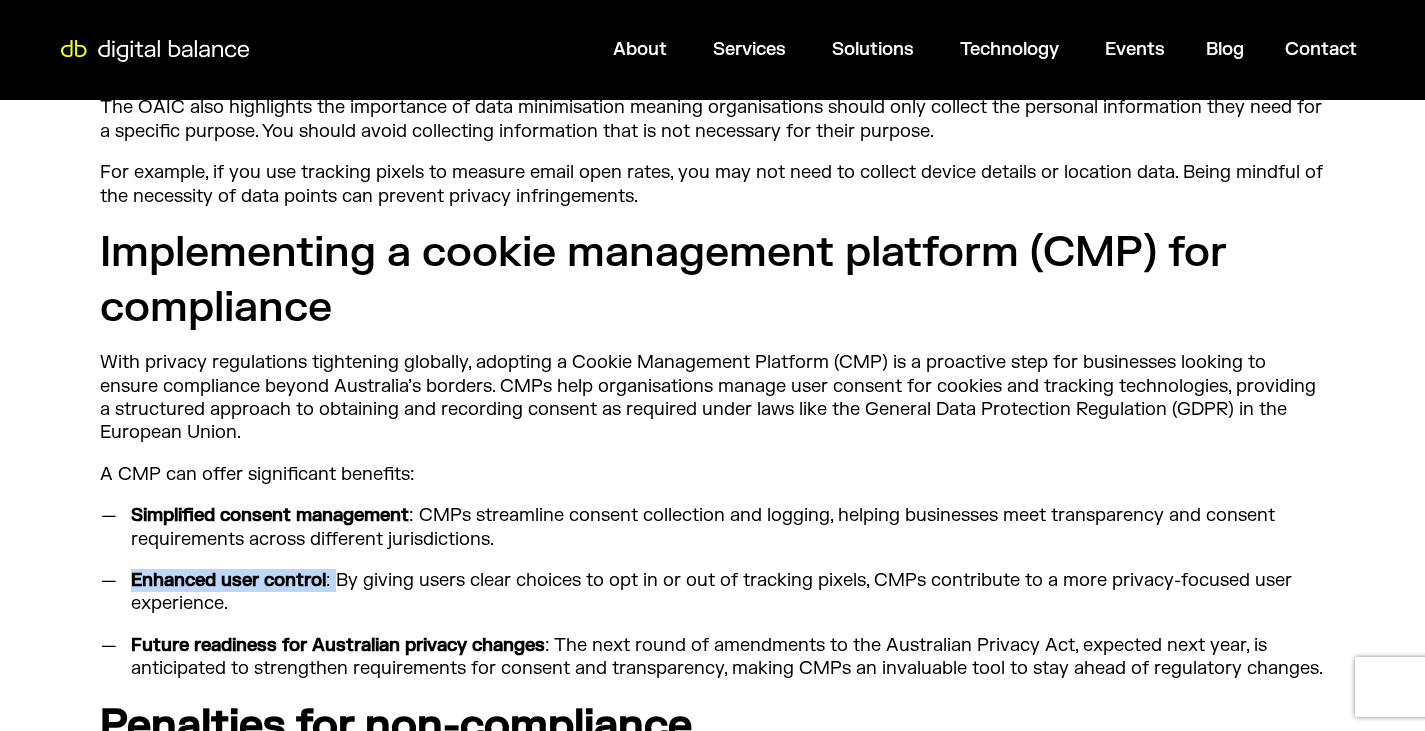 drag, startPoint x: 131, startPoint y: 578, endPoint x: 334, endPoint y: 572, distance: 203.08865 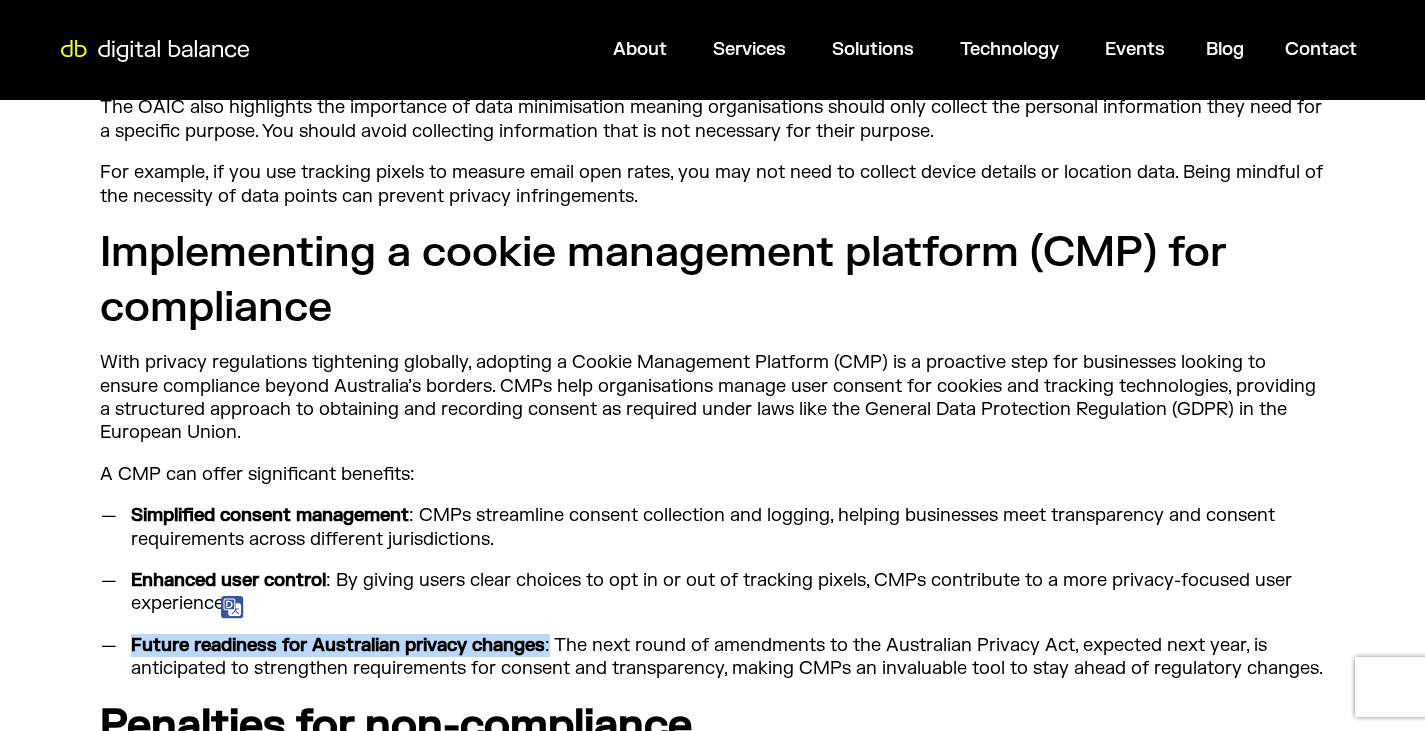 drag, startPoint x: 132, startPoint y: 644, endPoint x: 550, endPoint y: 651, distance: 418.0586 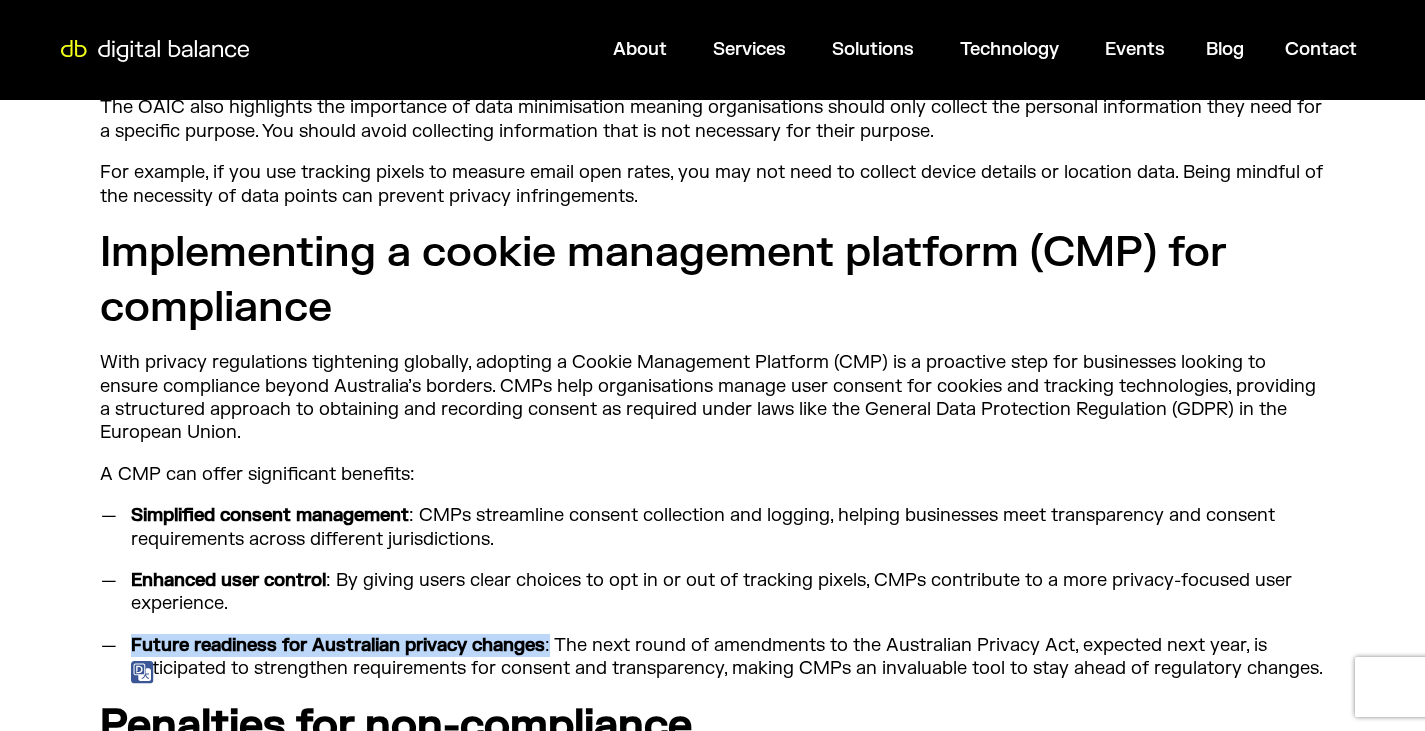 click on "Simplified consent management : CMPs streamline consent collection and logging, helping businesses meet transparency and consent requirements across different jurisdictions.
Enhanced user control : By giving users clear choices to opt in or out of tracking pixels, CMPs contribute to a more privacy-focused user experience.
Future readiness for Australian privacy changes : The next round of amendments to the Australian Privacy Act, expected next year, is anticipated to strengthen requirements for consent and transparency, making CMPs an invaluable tool to stay ahead of regulatory changes." at bounding box center (712, 592) 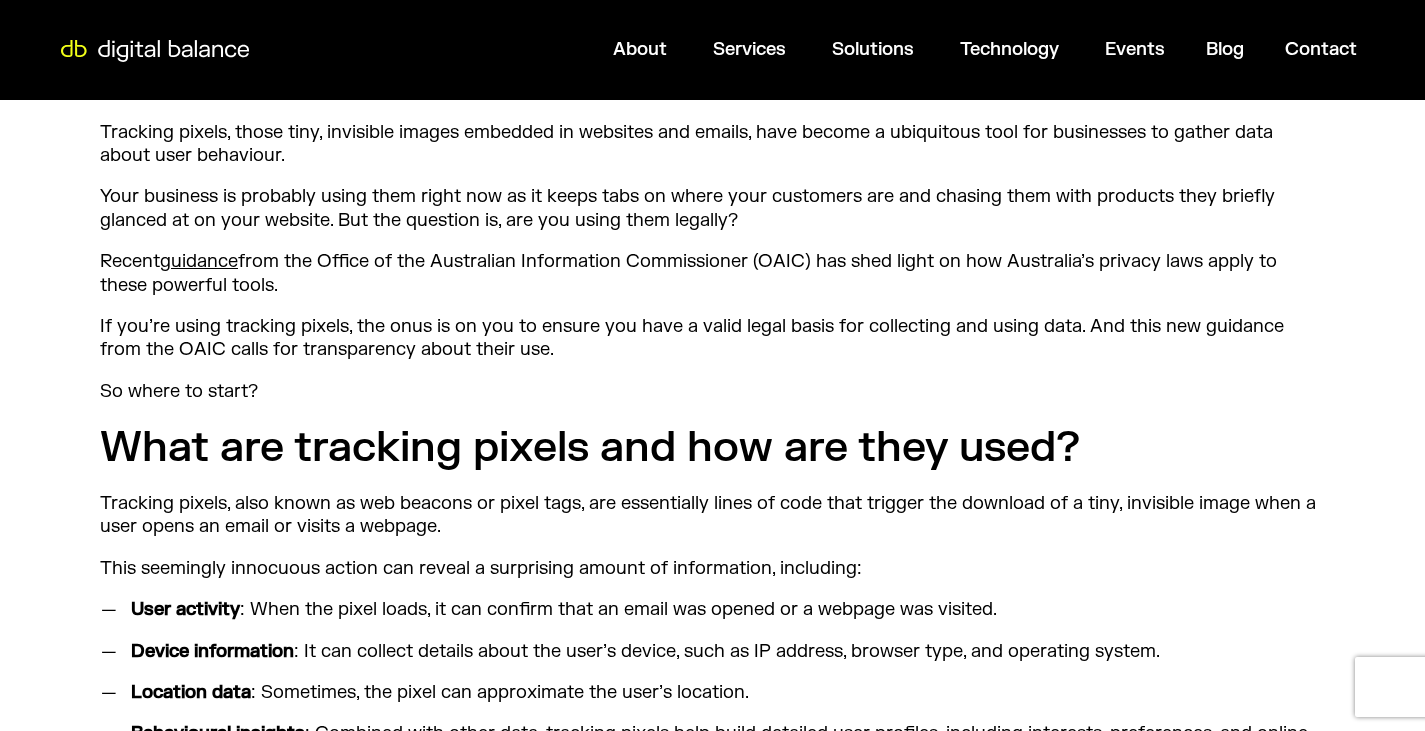 scroll, scrollTop: 1100, scrollLeft: 0, axis: vertical 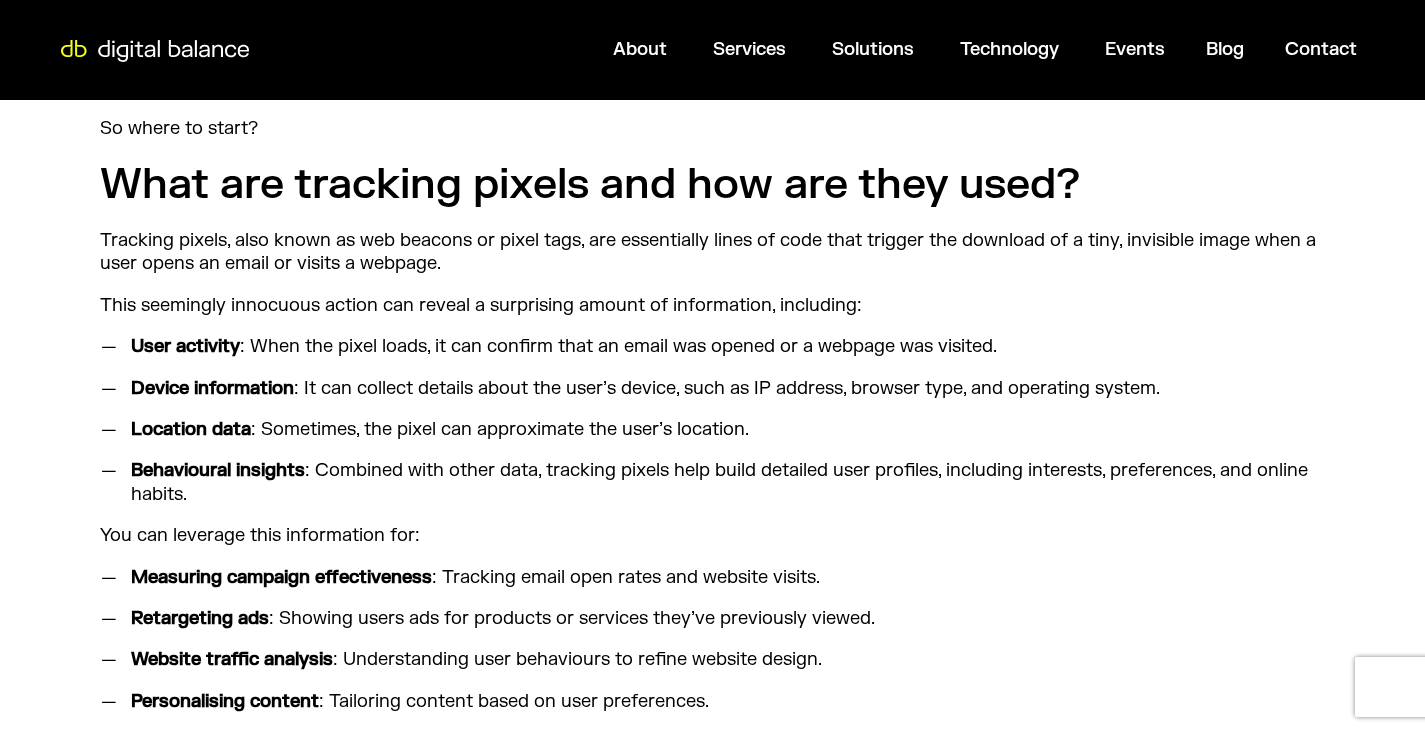 click on "User activity : When the pixel loads, it can confirm that an email was opened or a webpage was visited.
Device information : It can collect details about the user’s device, such as IP address, browser type, and operating system.
Location data : Sometimes, the pixel can approximate the user’s location.
Behavioural insights : Combined with other data, tracking pixels help build detailed user profiles, including interests, preferences, and online habits." at bounding box center [712, 420] 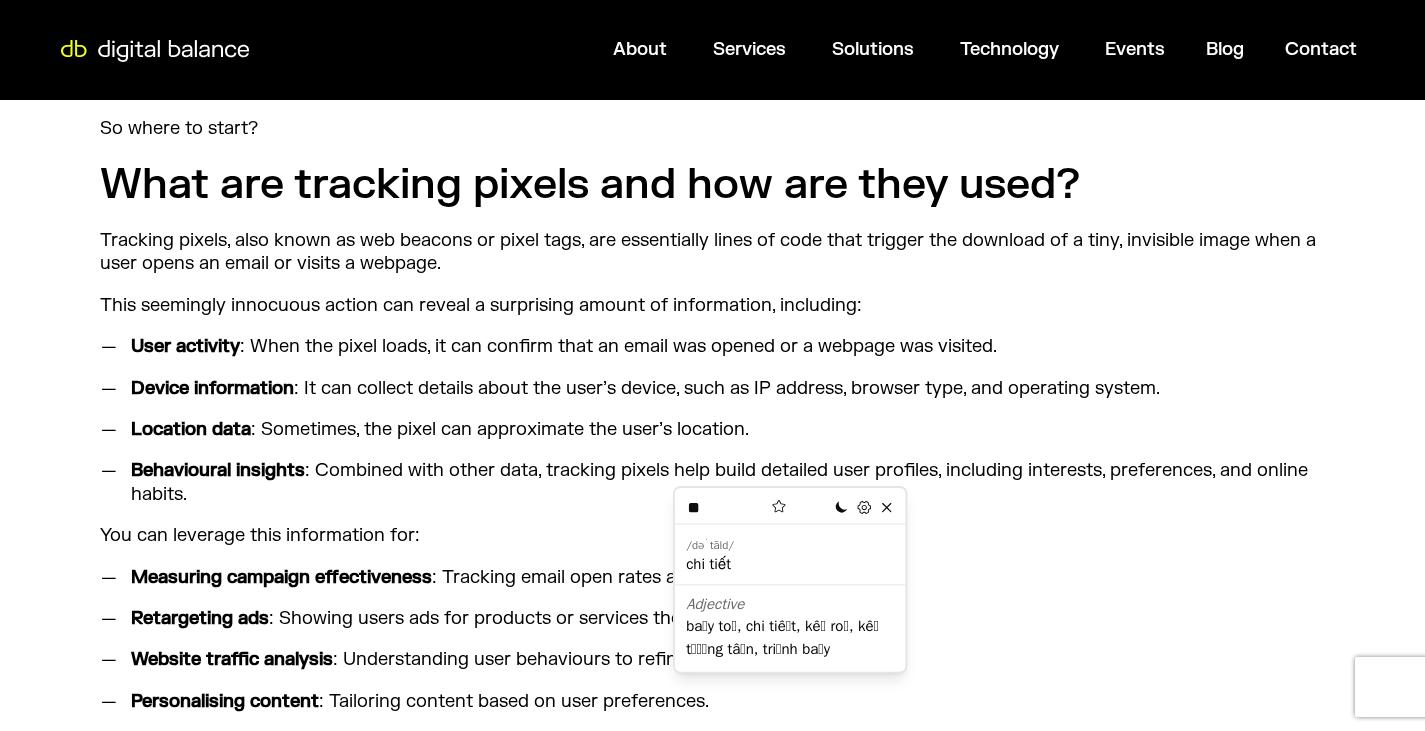 click on "Location data : Sometimes, the pixel can approximate the user’s location." at bounding box center [723, 429] 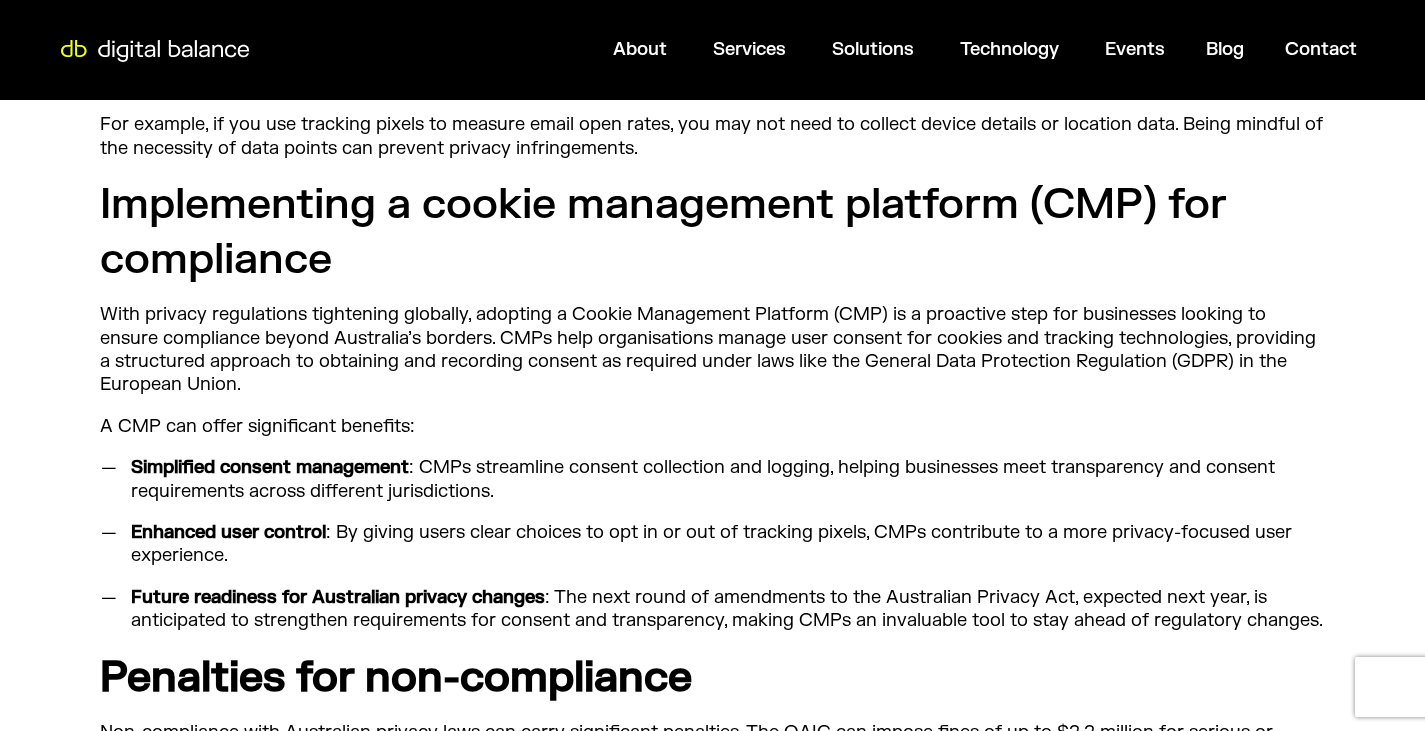 scroll, scrollTop: 2300, scrollLeft: 0, axis: vertical 